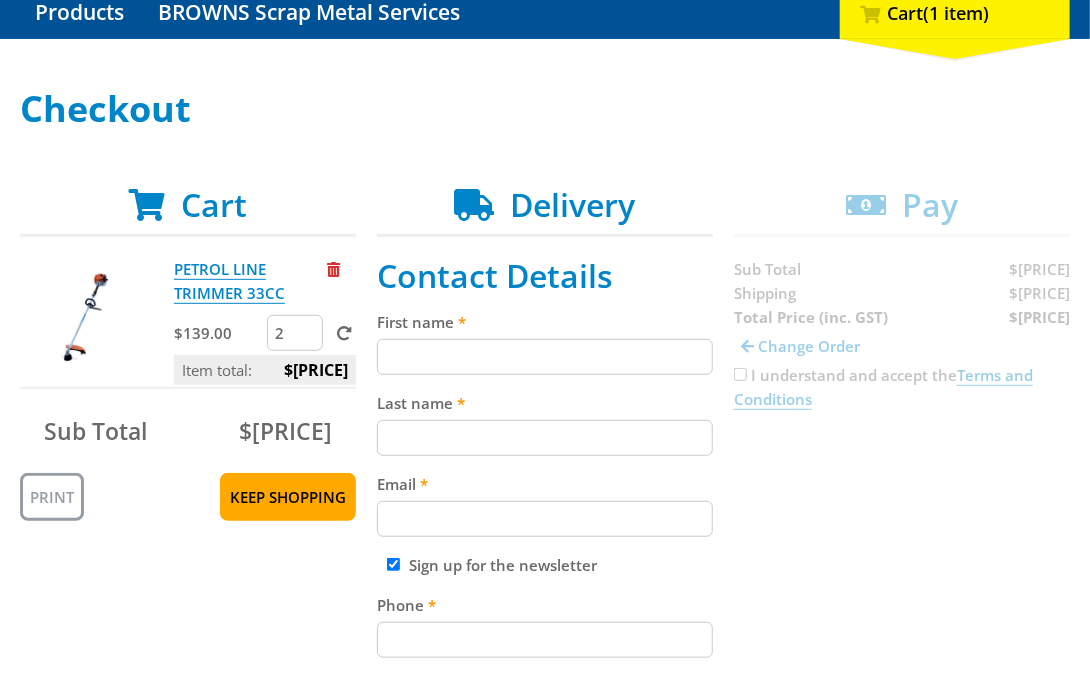 scroll, scrollTop: 236, scrollLeft: 0, axis: vertical 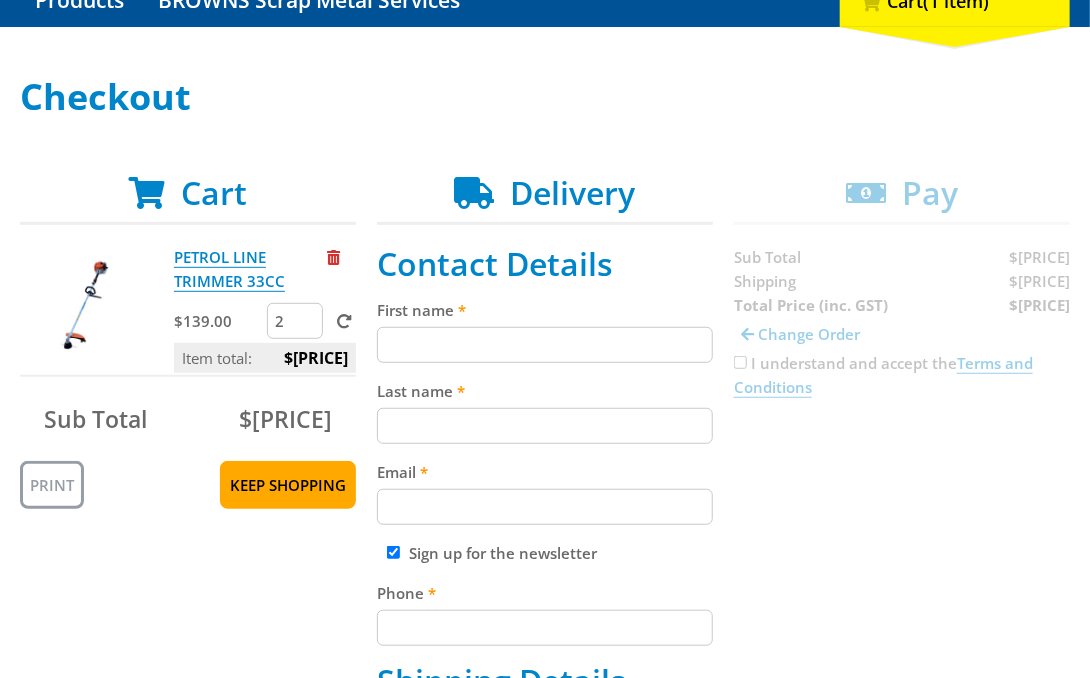 click on "2" at bounding box center (295, 321) 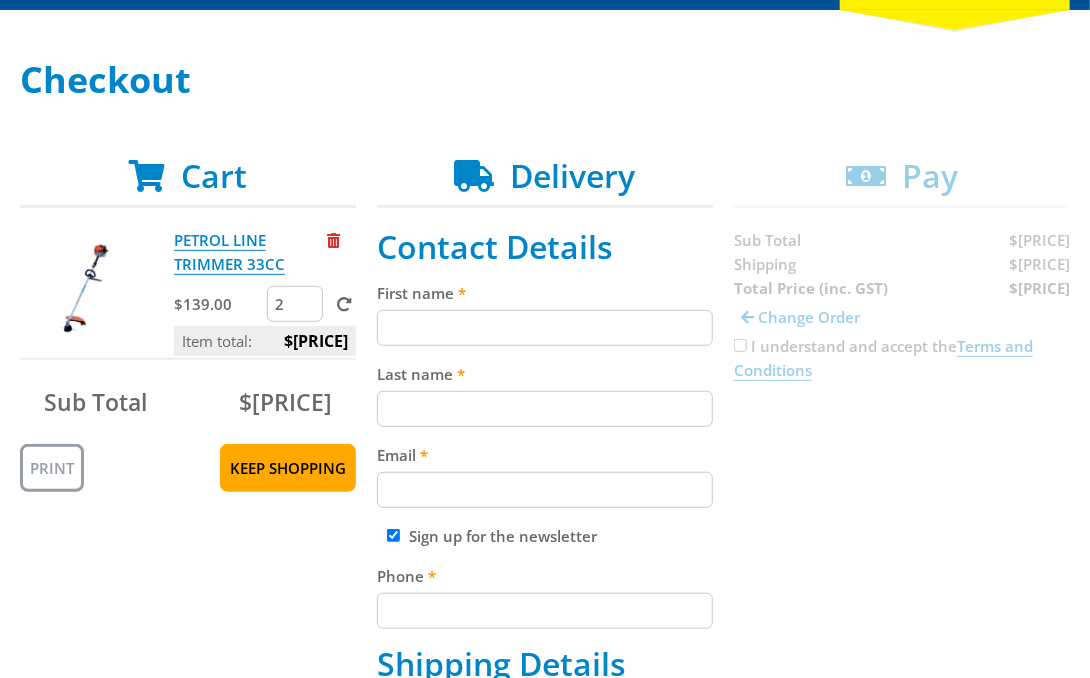 scroll, scrollTop: 258, scrollLeft: 0, axis: vertical 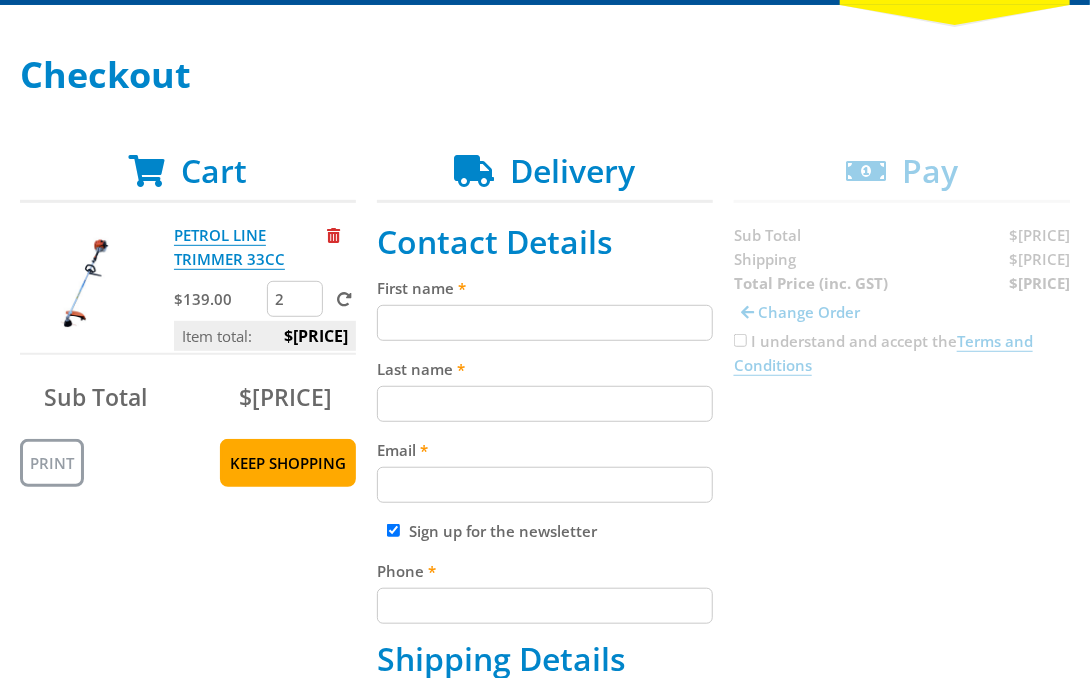 type on "[QUANTITY]" 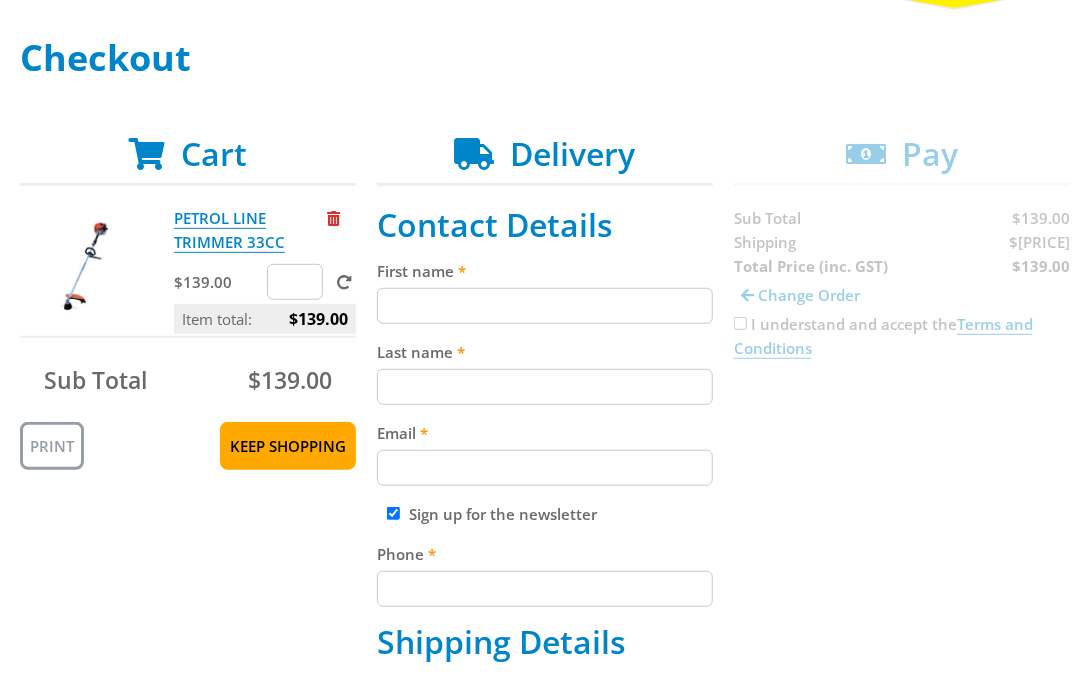 scroll, scrollTop: 288, scrollLeft: 0, axis: vertical 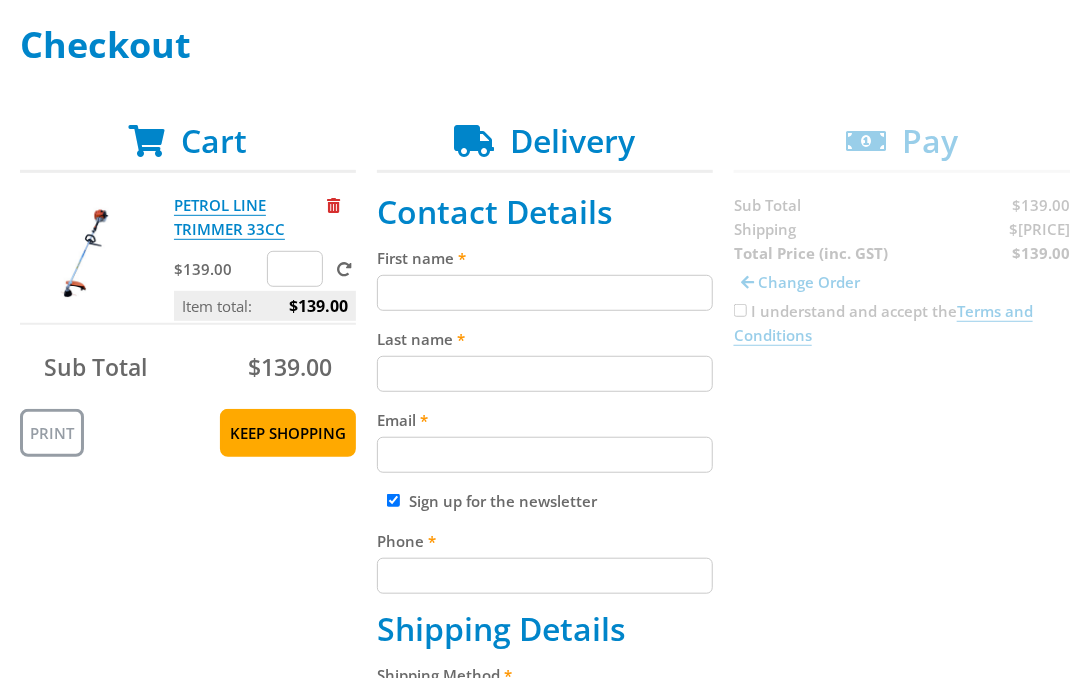 paste on "[FIRST] [LAST]" 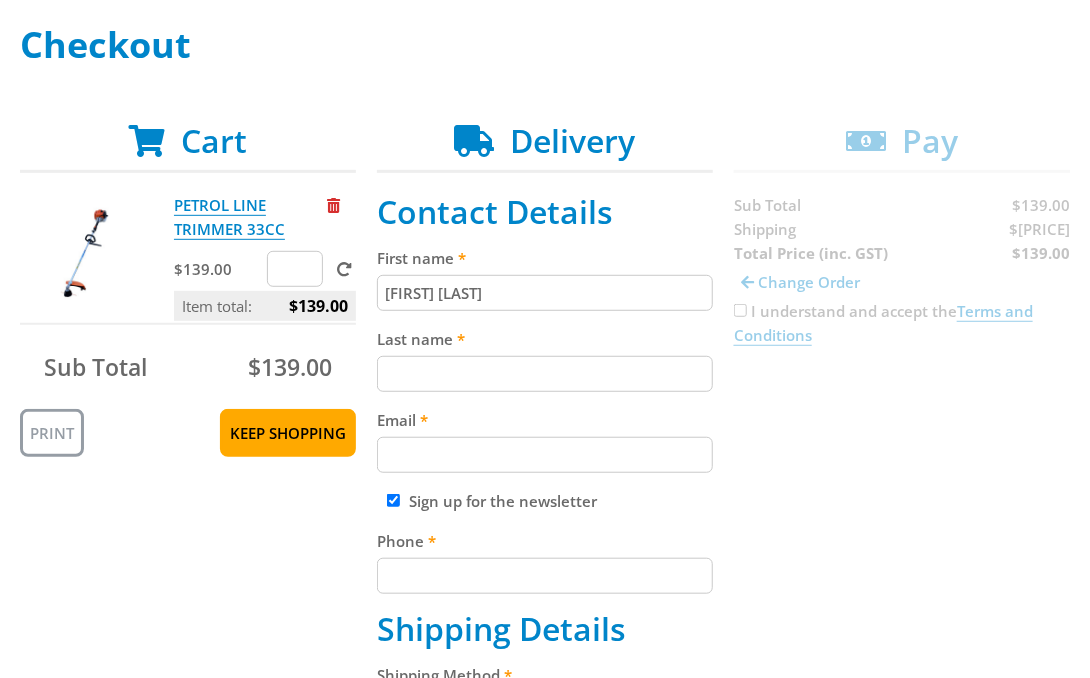 type on "[FIRST] [LAST]" 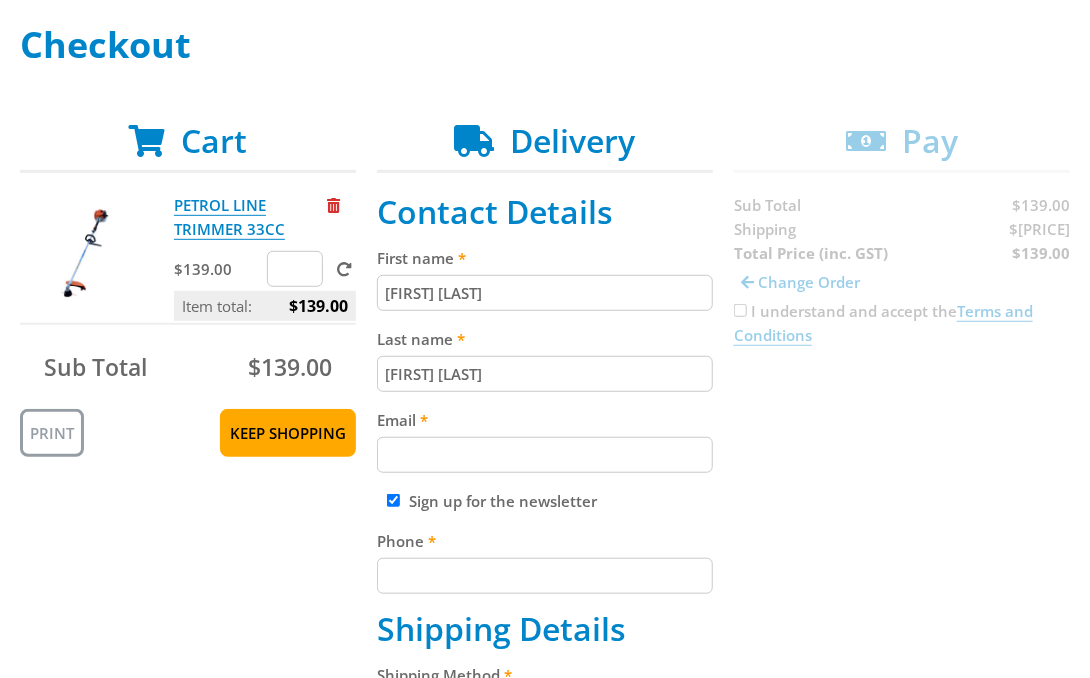 type on "[FIRST] [LAST]" 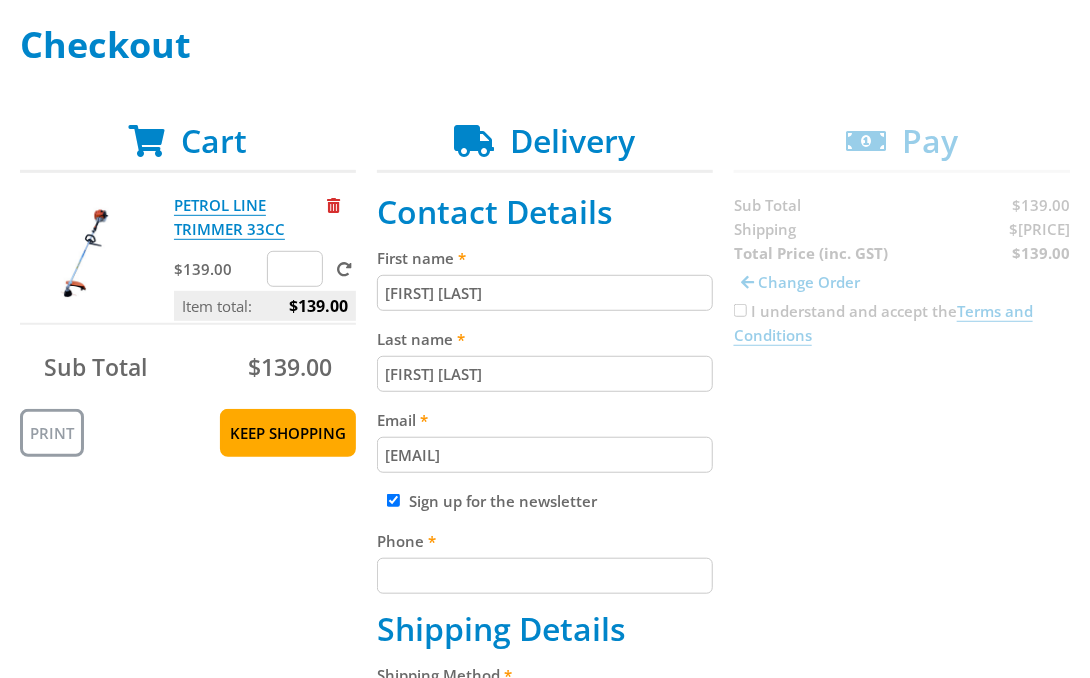 type on "[EMAIL]" 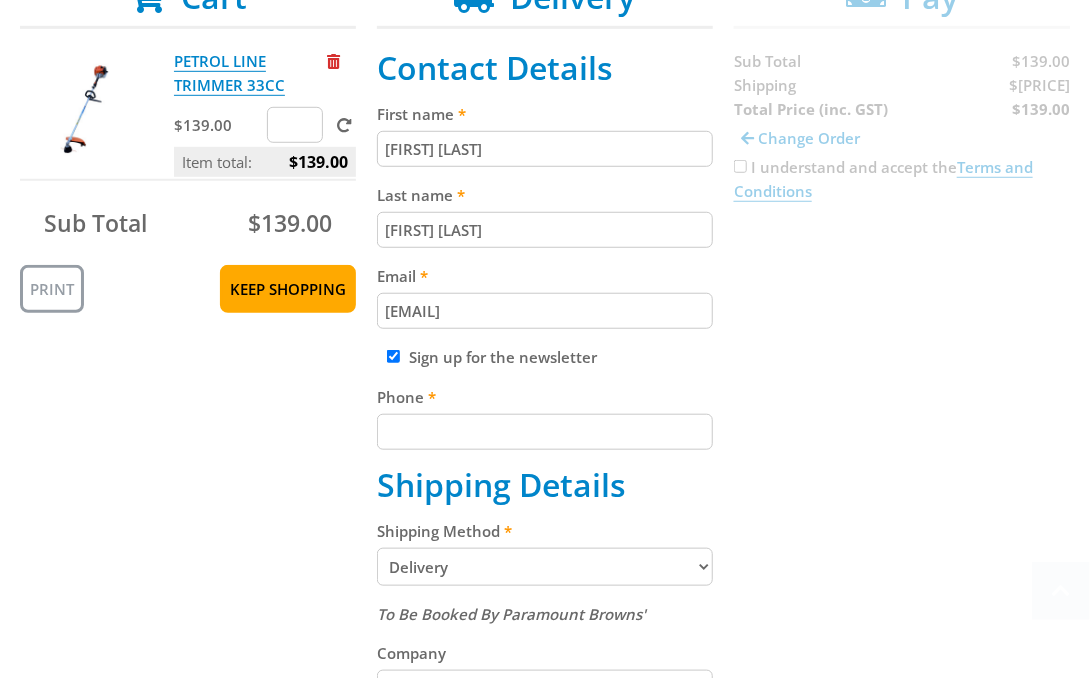 scroll, scrollTop: 432, scrollLeft: 0, axis: vertical 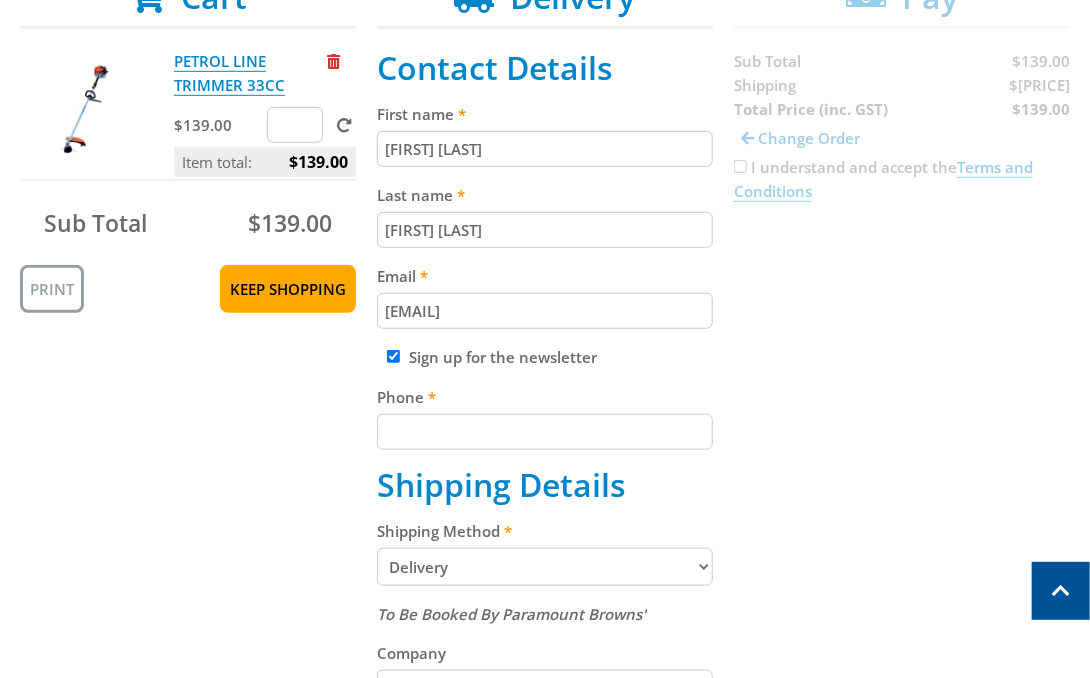 click on "Phone" at bounding box center (545, 432) 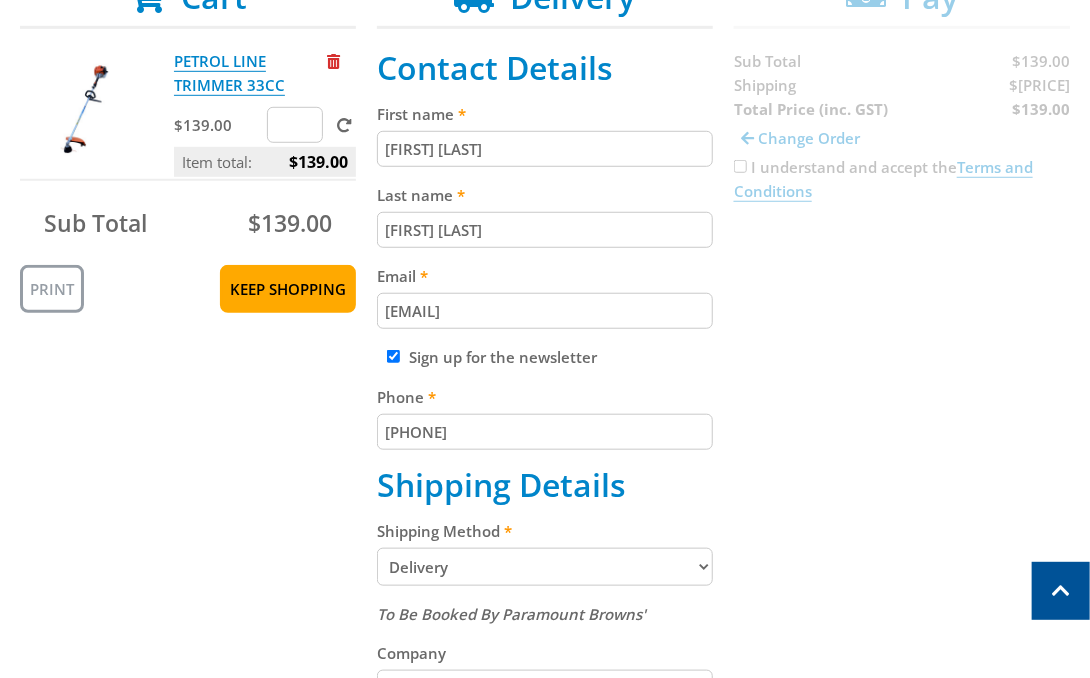 type on "[PHONE]" 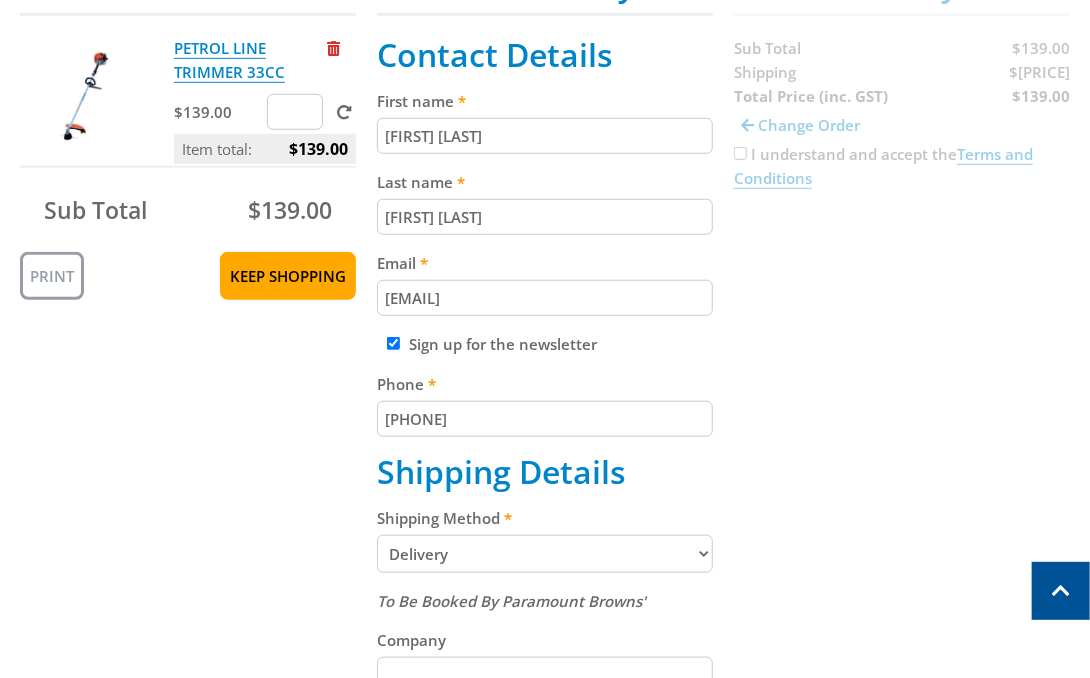 scroll, scrollTop: 502, scrollLeft: 0, axis: vertical 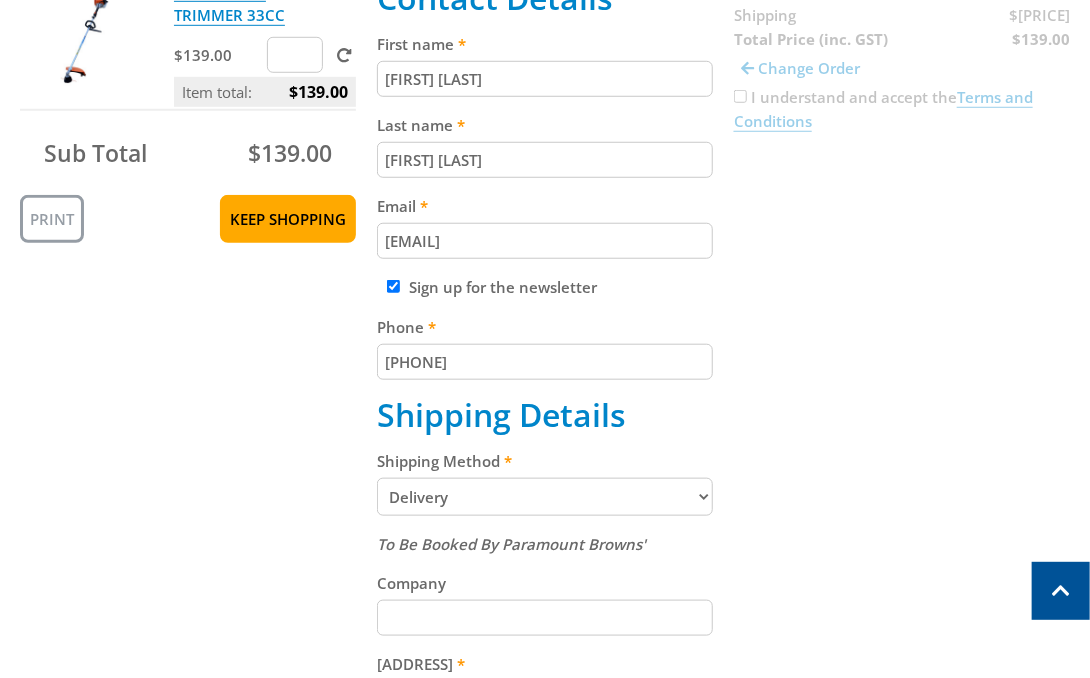 drag, startPoint x: 598, startPoint y: 494, endPoint x: 581, endPoint y: 499, distance: 17.720045 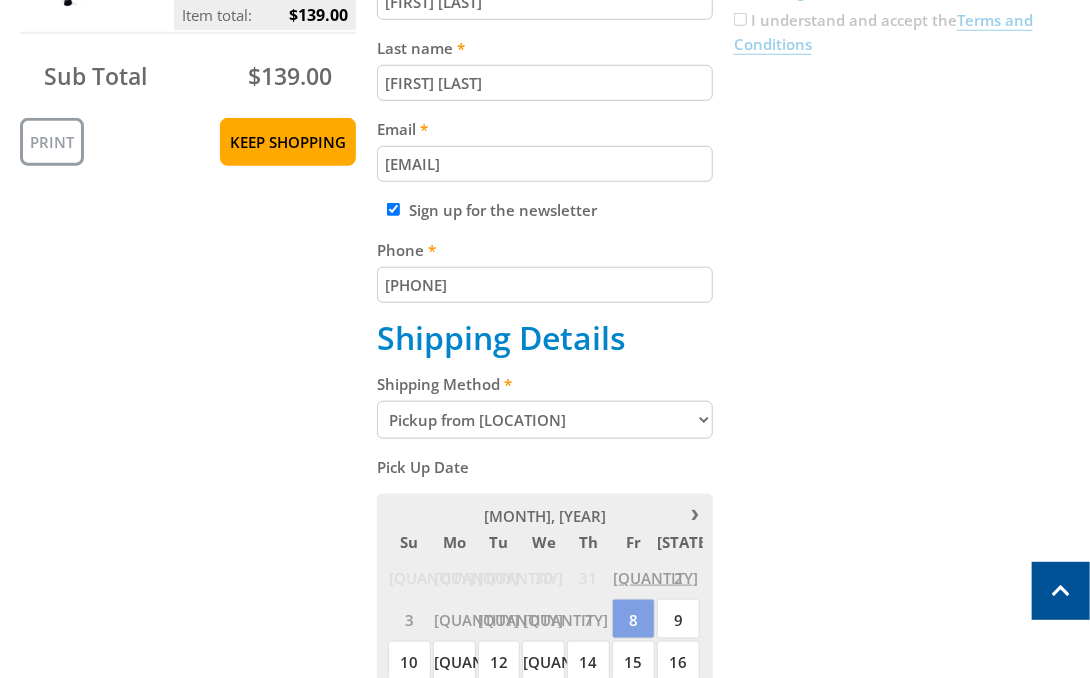 scroll, scrollTop: 584, scrollLeft: 0, axis: vertical 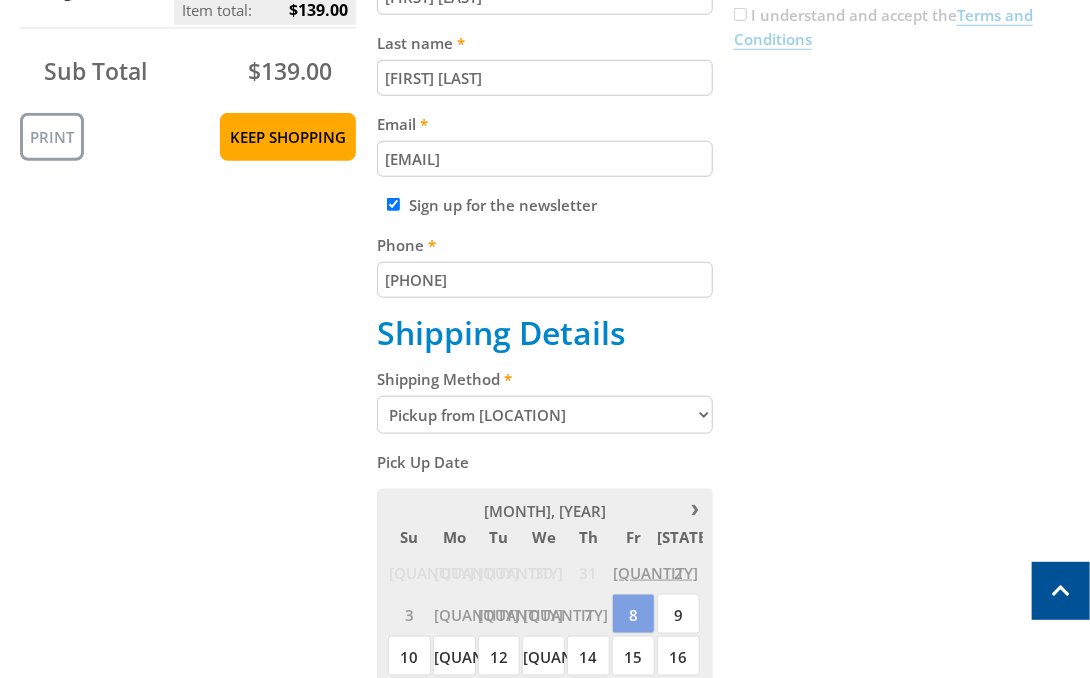 click on "Pickup from [LOCATION]
Delivery" at bounding box center [545, 415] 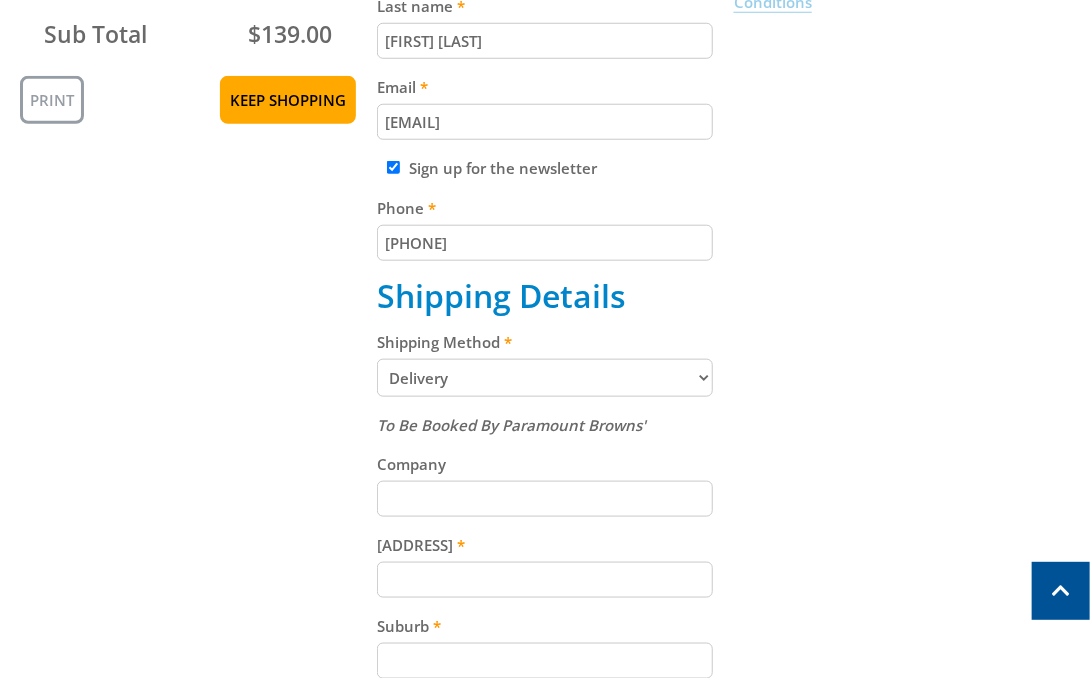 scroll, scrollTop: 726, scrollLeft: 0, axis: vertical 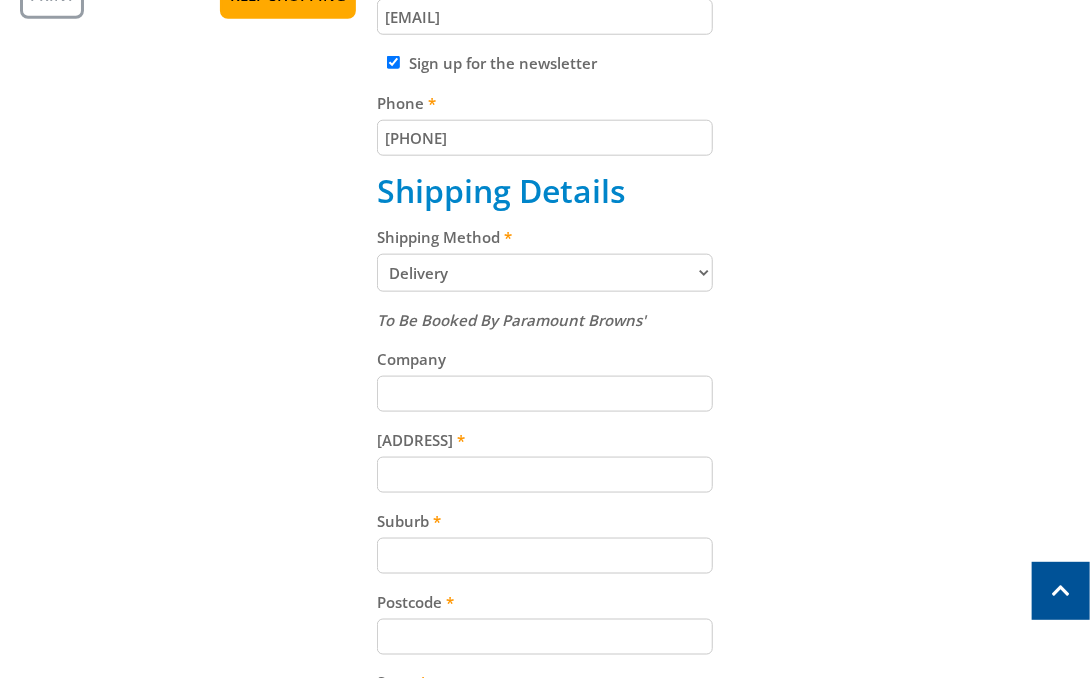 click on "[ADDRESS]" at bounding box center (545, 475) 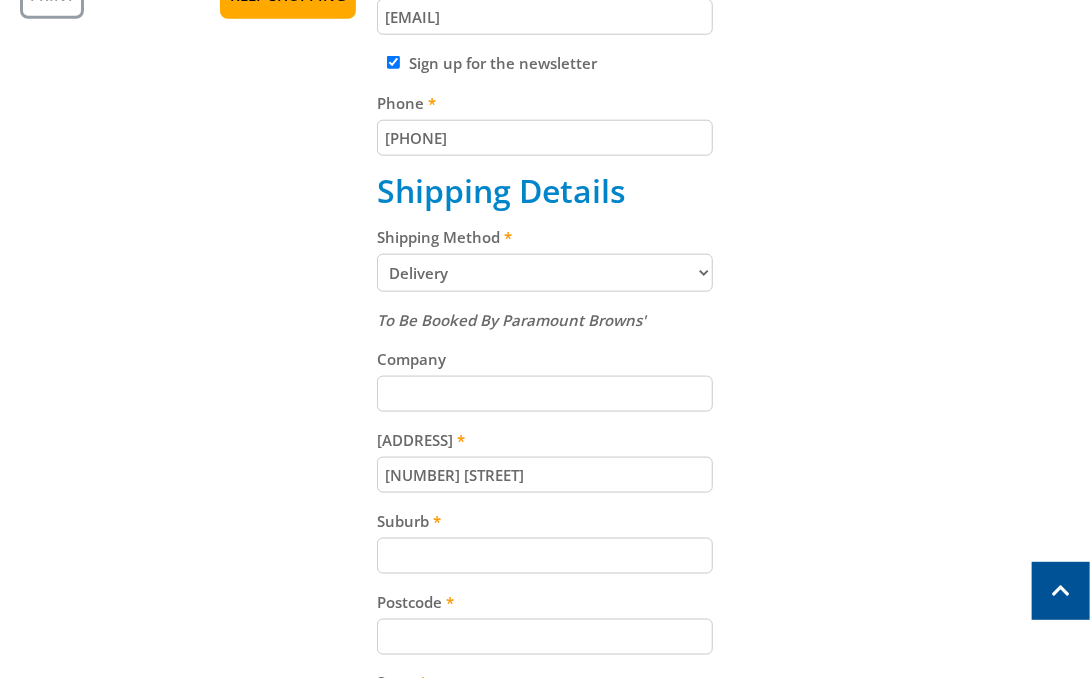 type on "[NUMBER] [STREET]" 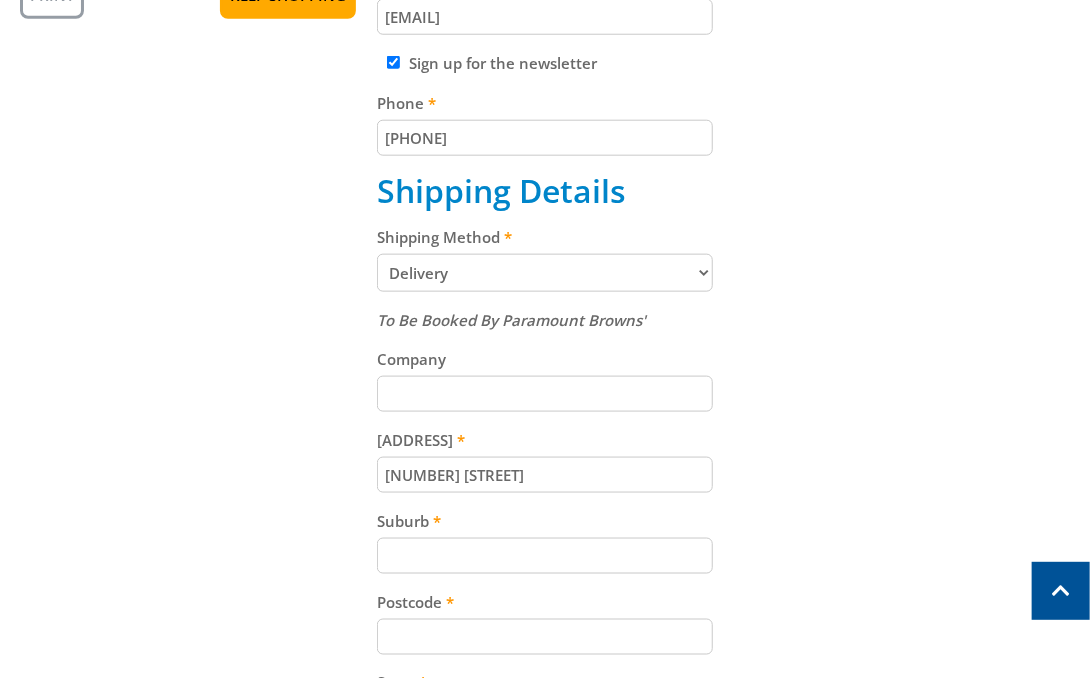 click on "To Be Booked By Paramount Browns'
Company
Address
[NUMBER] [STREET]
Suburb
Postcode
State
(Select a state)
[STATE]
[STATE]
[STATE]
[STATE]
[STATE]
[STATE]
[STATE]
[STATE]
Other
Preorder items
Your cart contains items that arent available yet
(Select an option)
Pickup Available Stock
Hold and Send Complete Order
Shipping Notes" at bounding box center [545, 592] 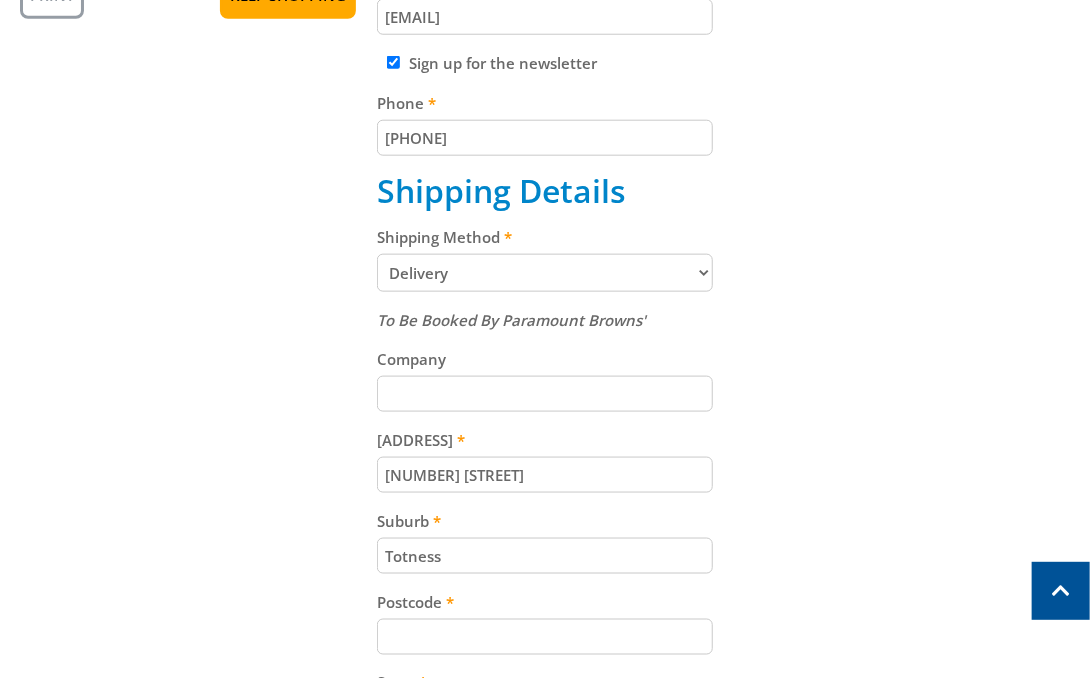 type on "Totness" 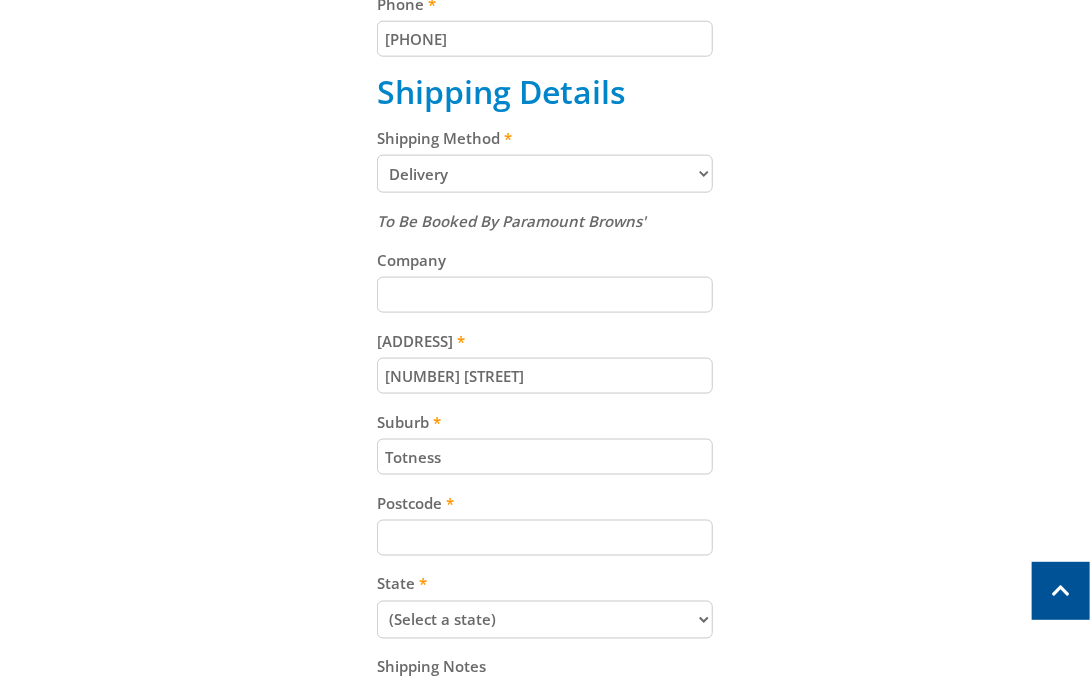 scroll, scrollTop: 991, scrollLeft: 0, axis: vertical 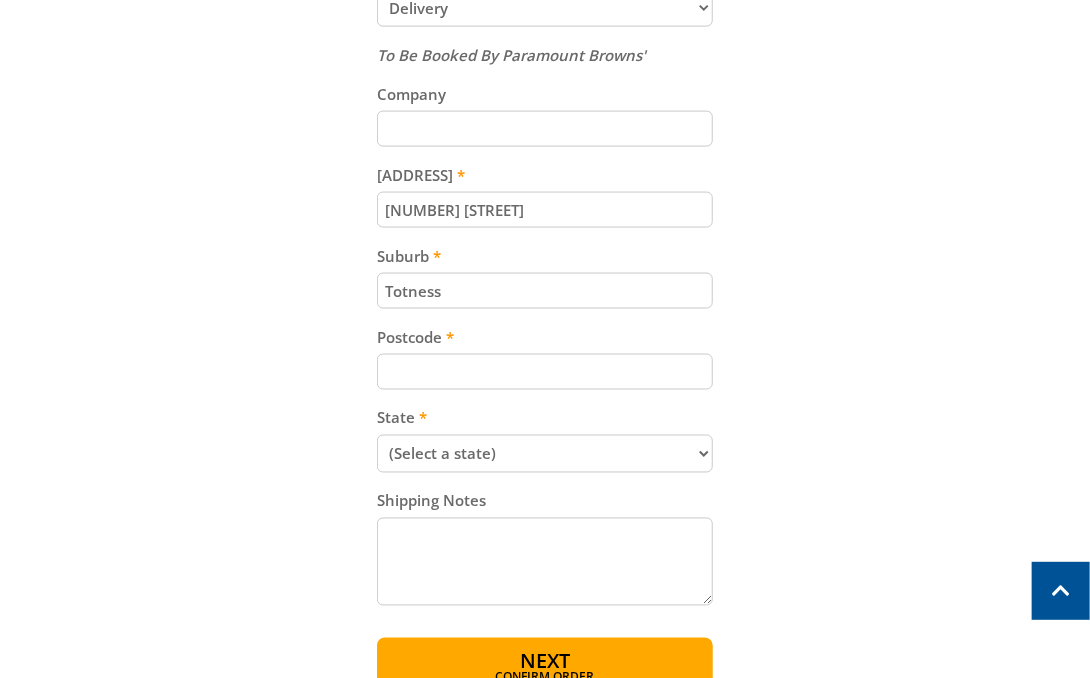 click on "Postcode" at bounding box center [545, 372] 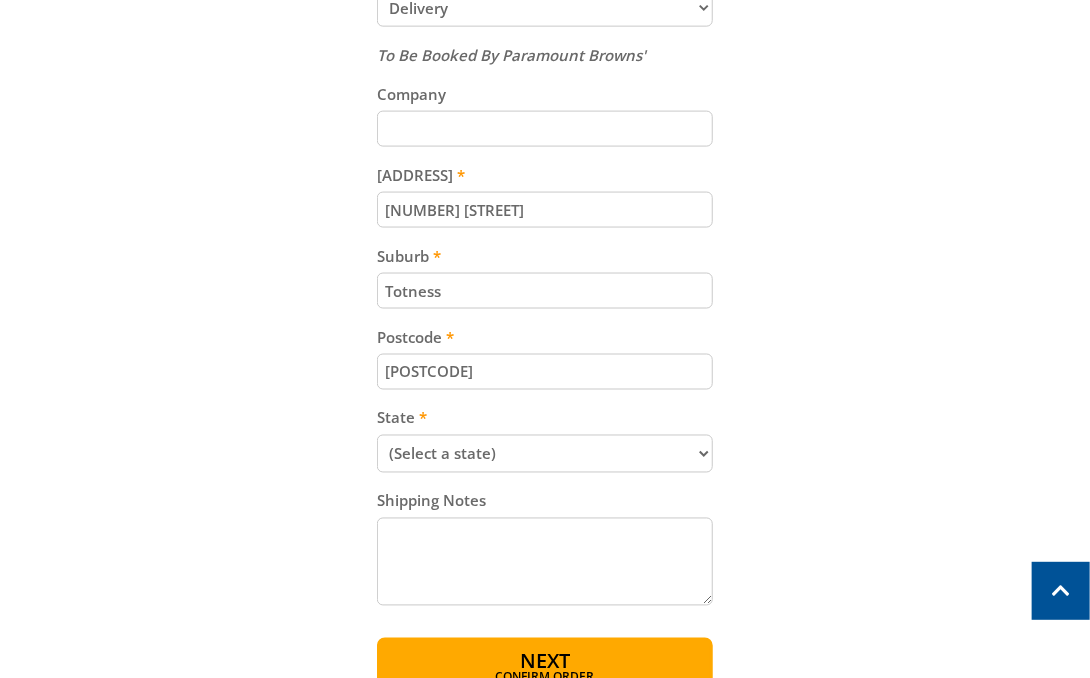 type on "[POSTCODE]" 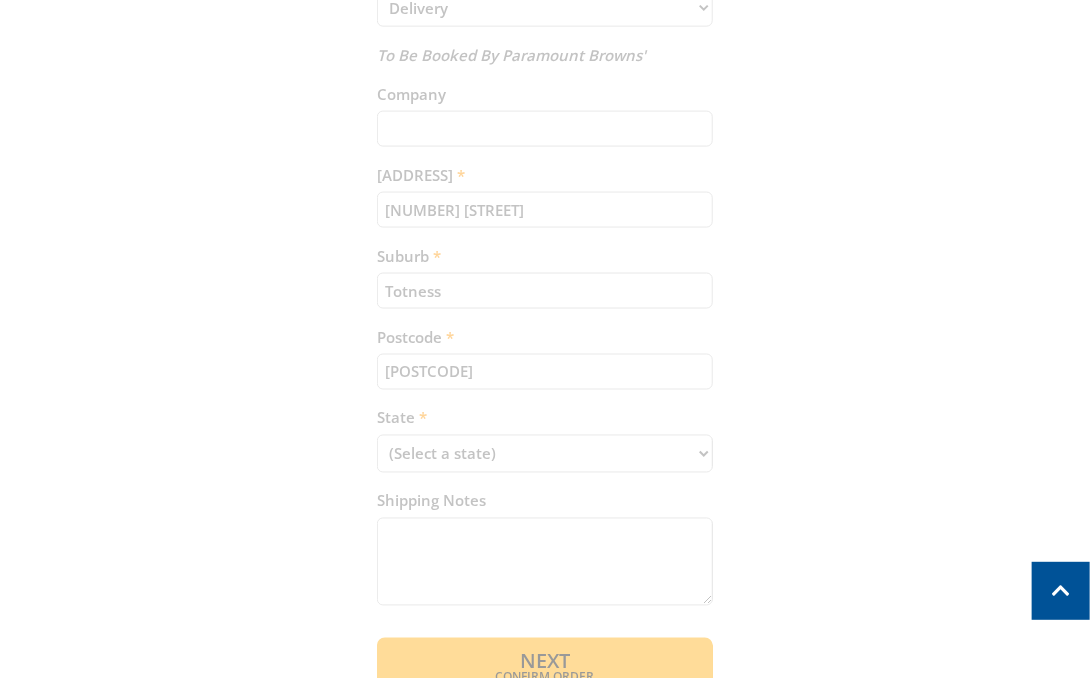 click on "Cart
PETROL LINE TRIMMER 33CC
$139.00
1
Item total:  $139.00
Sub Total
$139.00
Print
Keep Shopping
Delivery
Contact Details
First name
[NAME]
Last name
[NAME]
Email
[EMAIL]
Sign up for the newsletter
Phone
[PHONE]
Shipping Details
Shipping Method
Pickup from [LOCATION]
Delivery
Preorder items
Your cart contains items that arent available yet
(Select an option)
Pickup Available Stock" at bounding box center (545, 58) 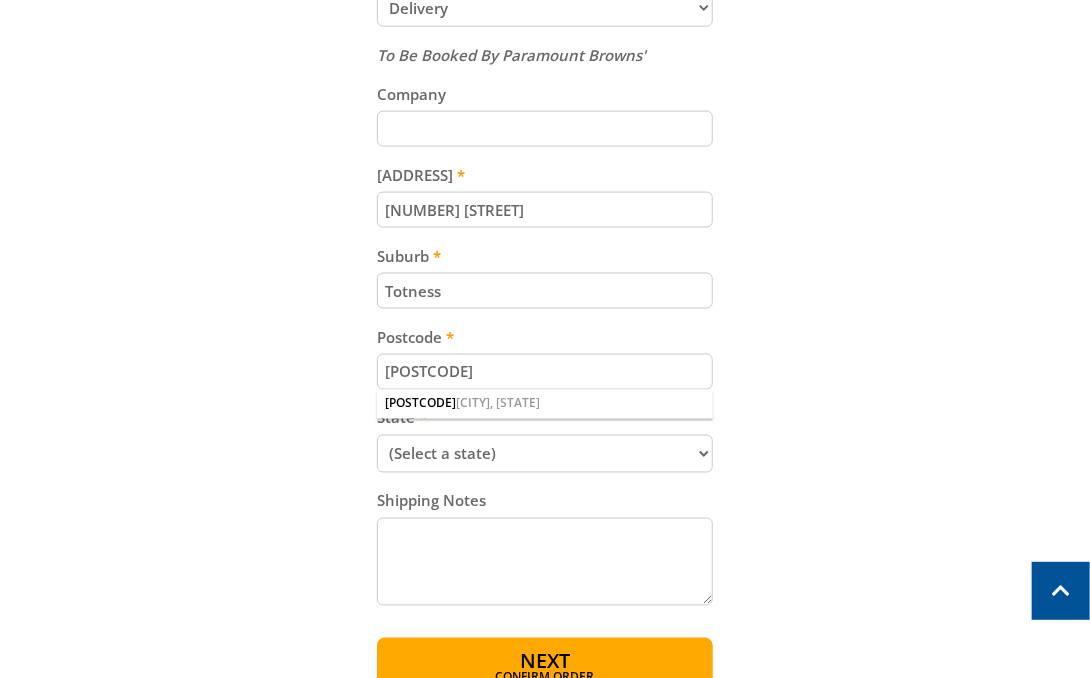 click on "(Select a state)
[STATE]
[STATE]
[STATE]
[STATE]
[STATE]
[STATE]
[STATE]
[STATE]
Other" at bounding box center (545, 454) 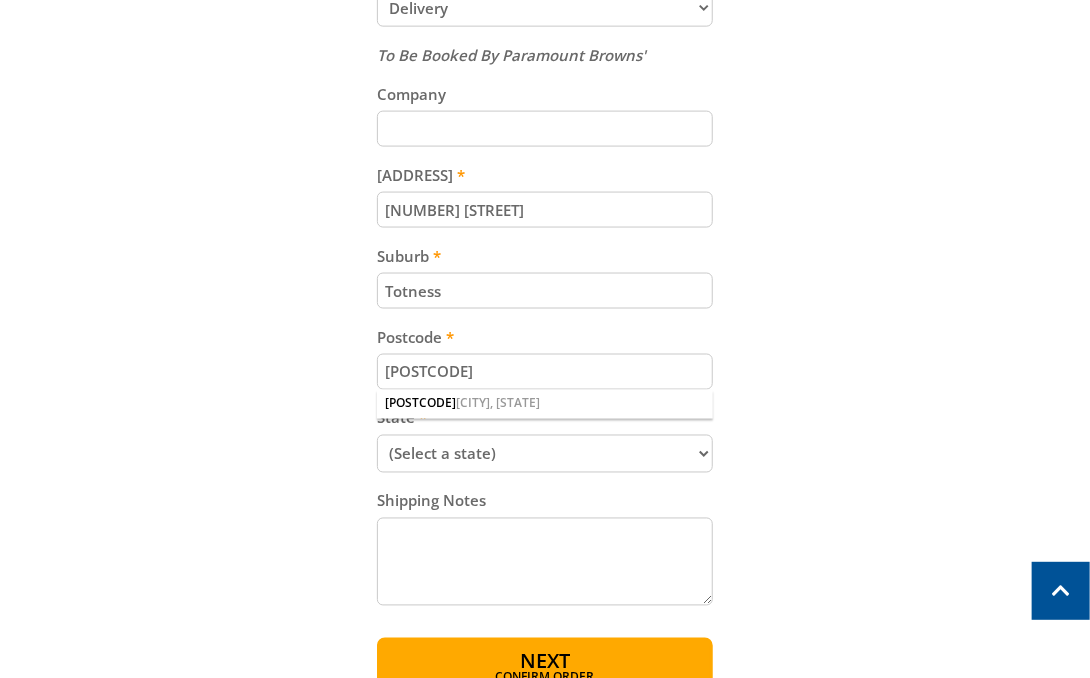 click on "Cart
PETROL LINE TRIMMER 33CC
$139.00
1
Item total:  $139.00
Sub Total
$139.00
Print
Keep Shopping
Delivery
Contact Details
First name
[NAME]
Last name
[NAME]
Email
[EMAIL]
Sign up for the newsletter
Phone
[PHONE]
Shipping Details
Shipping Method
Pickup from [LOCATION]
Delivery
Preorder items
Your cart contains items that arent available yet
(Select an option)
Pickup Available Stock" at bounding box center [545, 58] 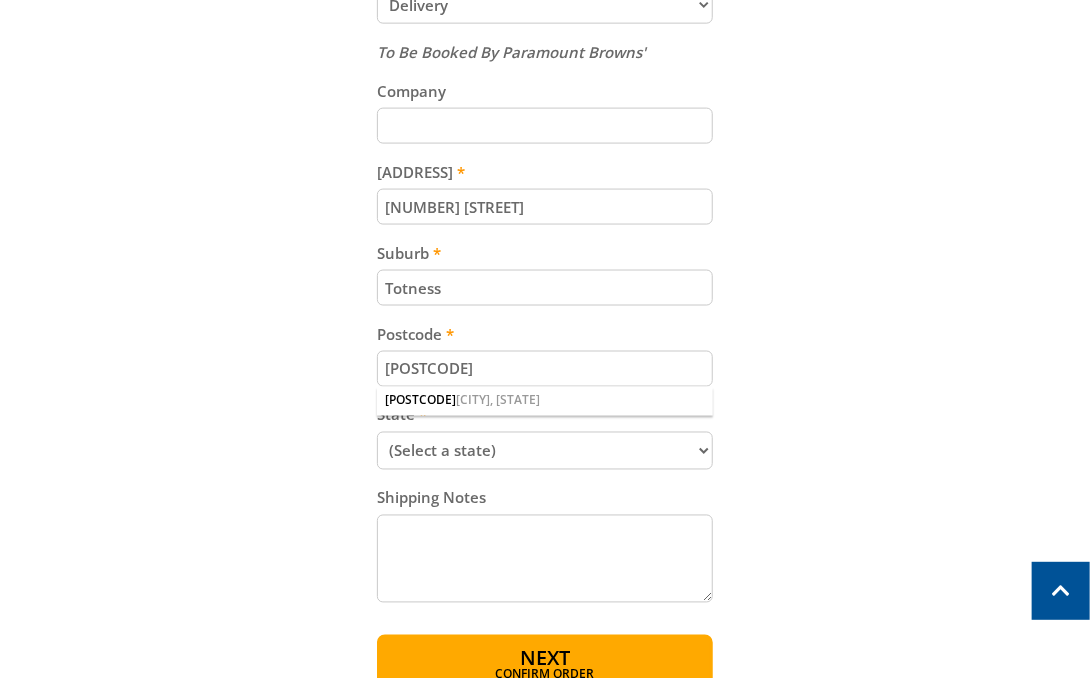 scroll, scrollTop: 1276, scrollLeft: 0, axis: vertical 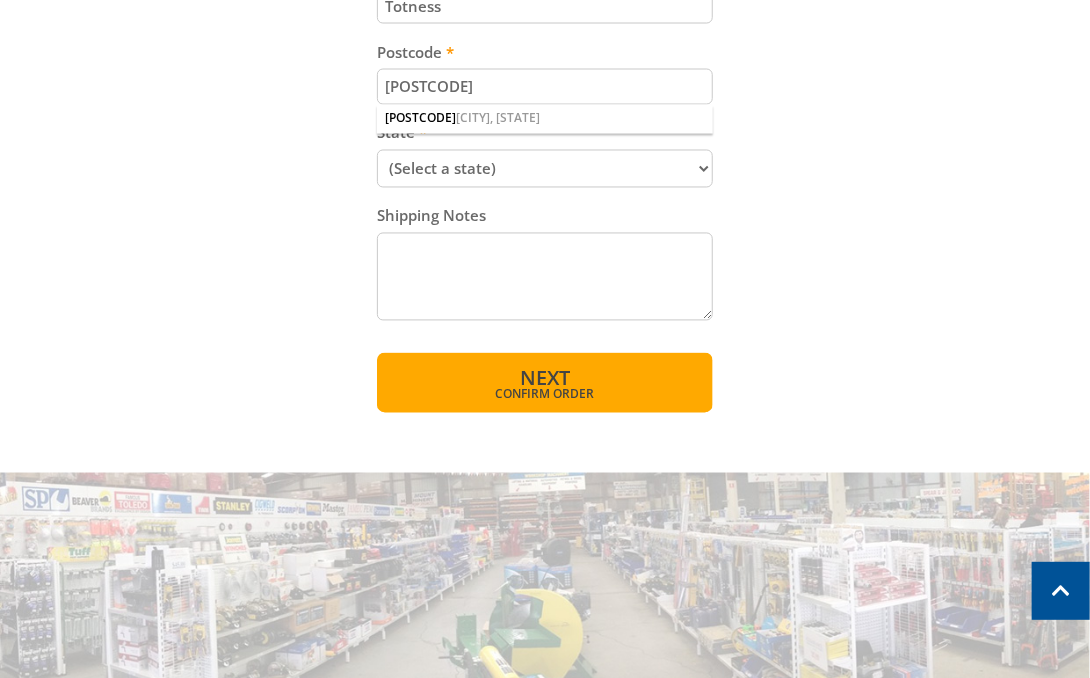 click on "Next
Confirm order" at bounding box center [545, 383] 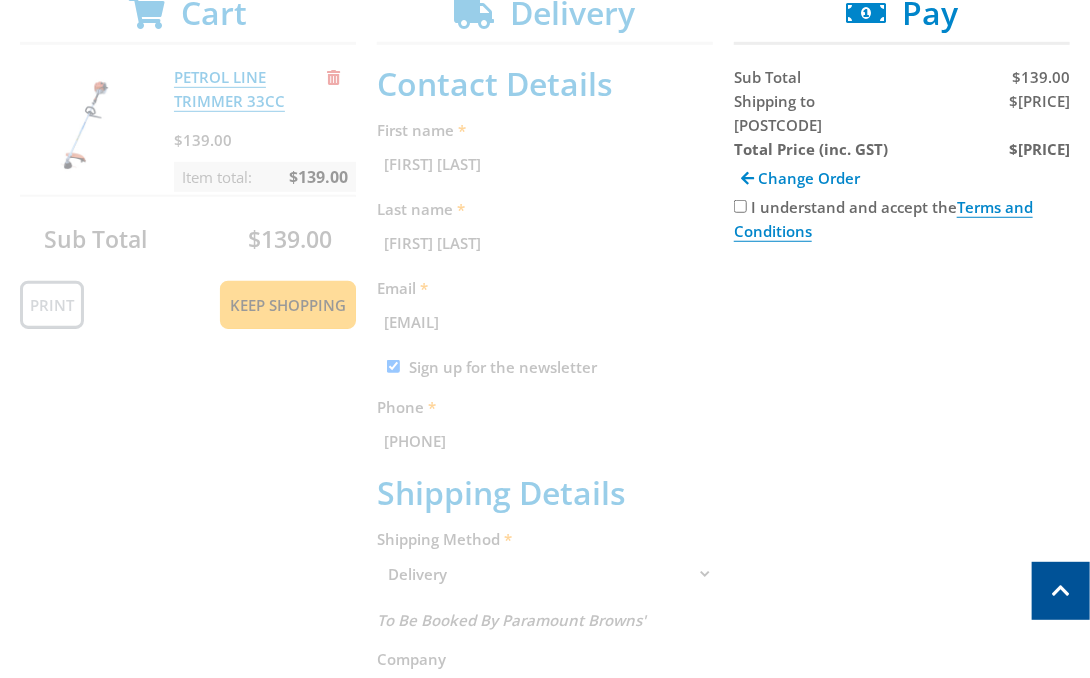 scroll, scrollTop: 410, scrollLeft: 0, axis: vertical 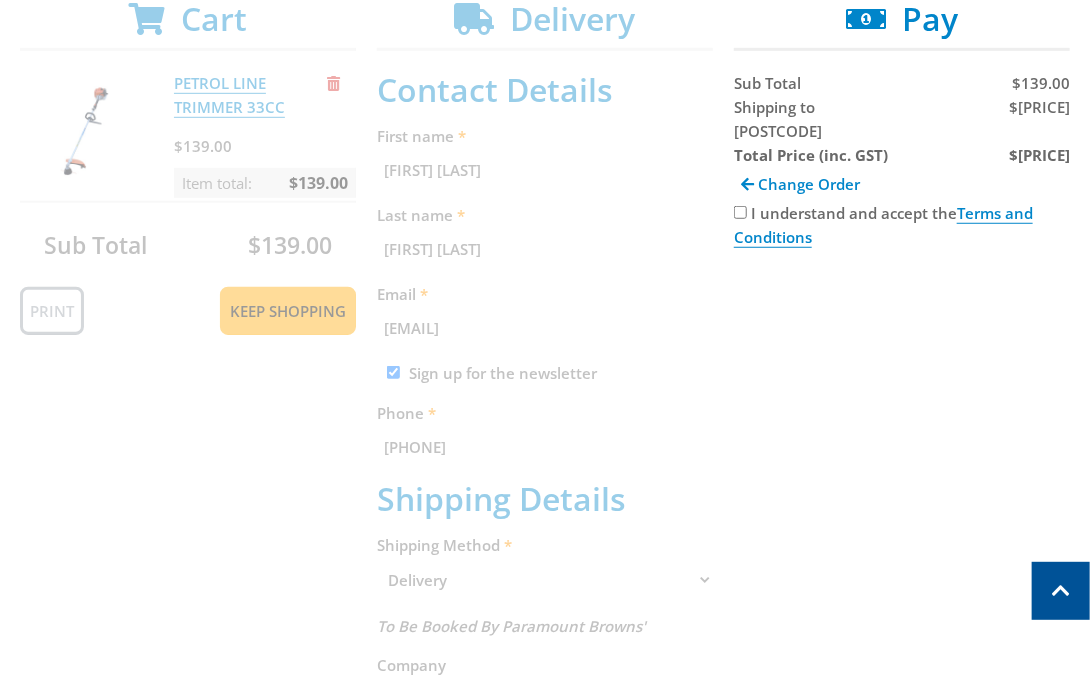 drag, startPoint x: 918, startPoint y: 284, endPoint x: 910, endPoint y: 294, distance: 12.806249 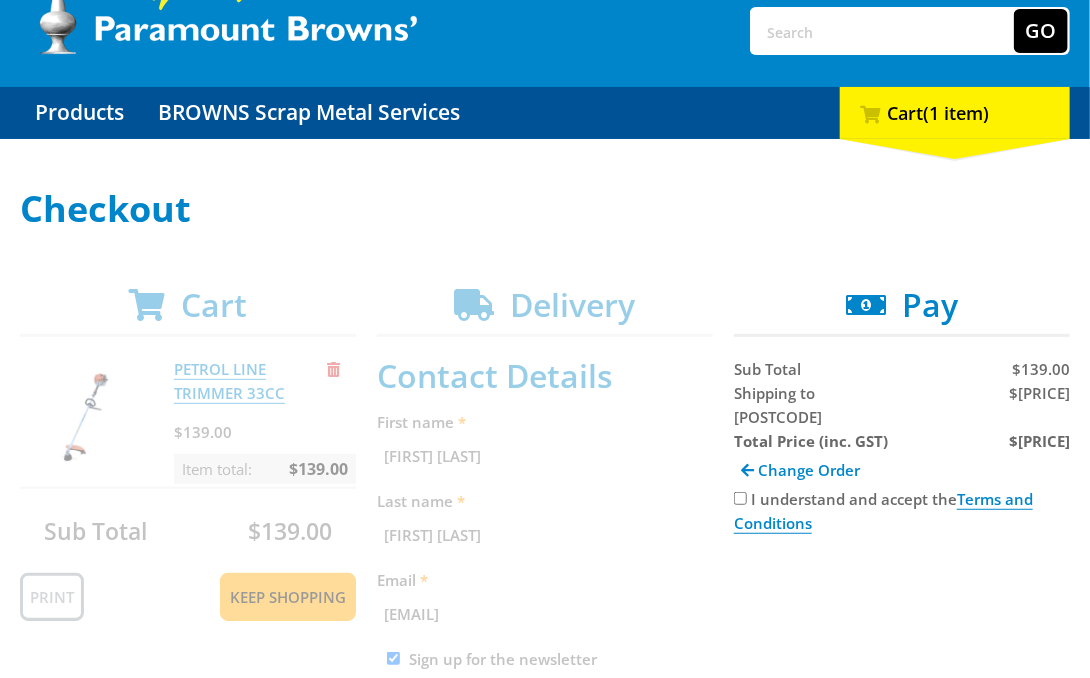 scroll, scrollTop: 130, scrollLeft: 0, axis: vertical 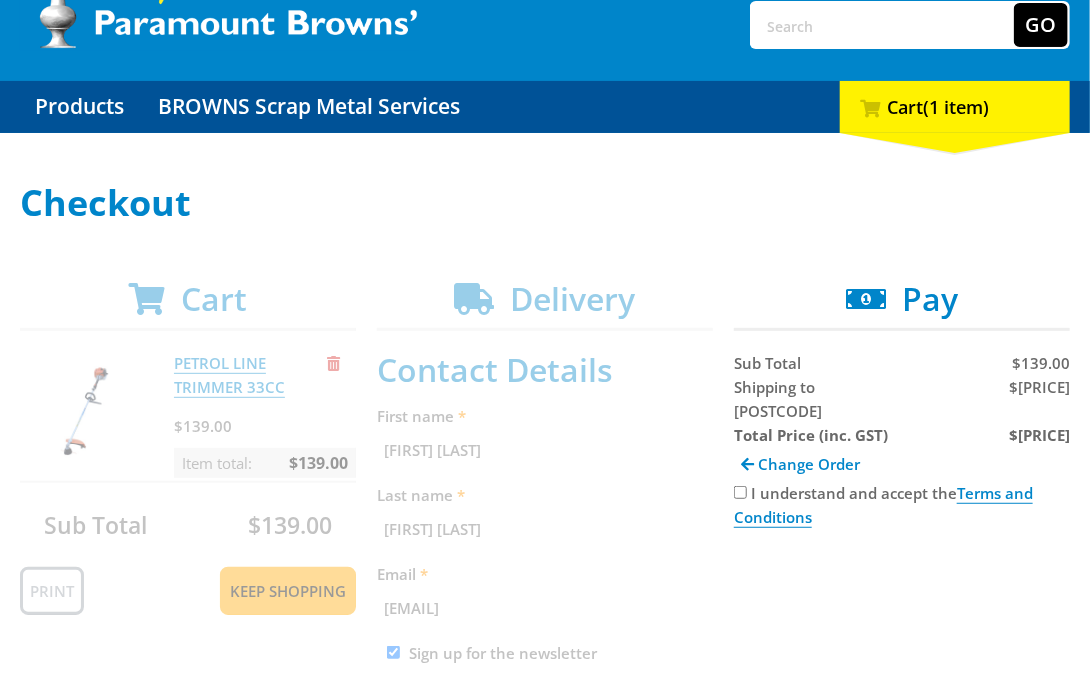 click on "$[PRICE]" at bounding box center [1039, 387] 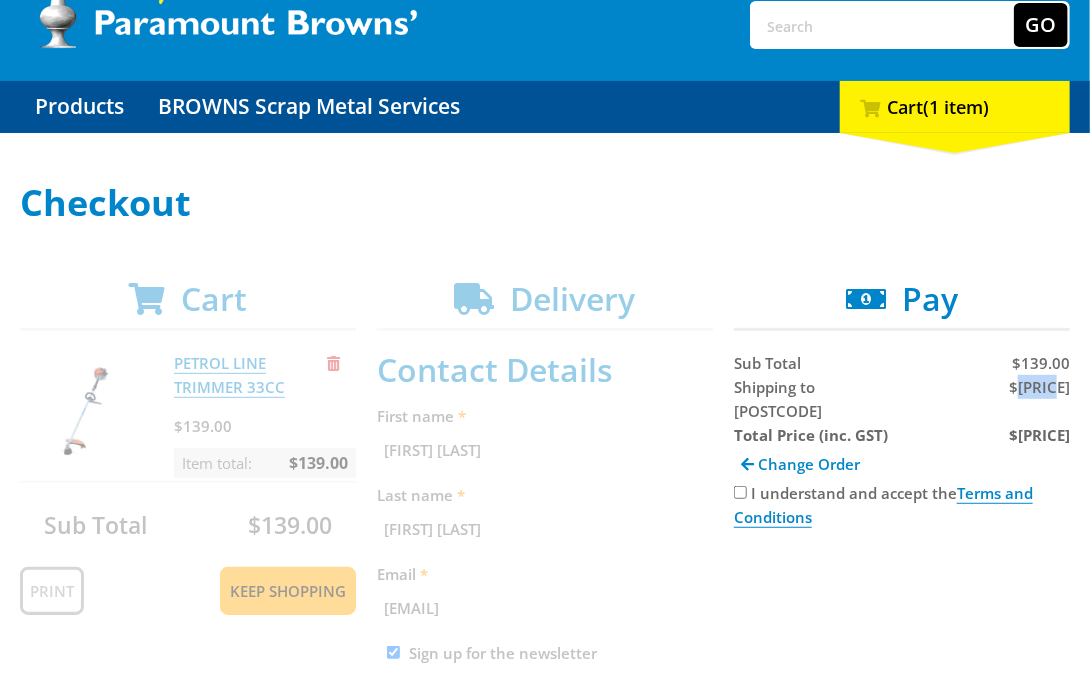 click on "$[PRICE]" at bounding box center [1039, 387] 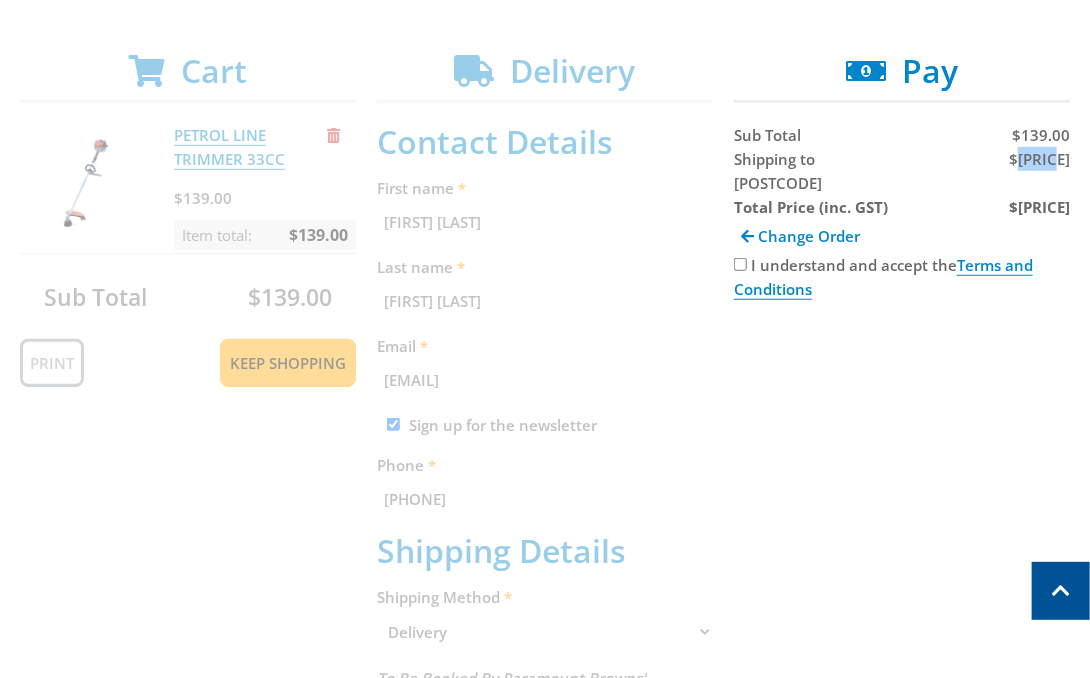 scroll, scrollTop: 354, scrollLeft: 0, axis: vertical 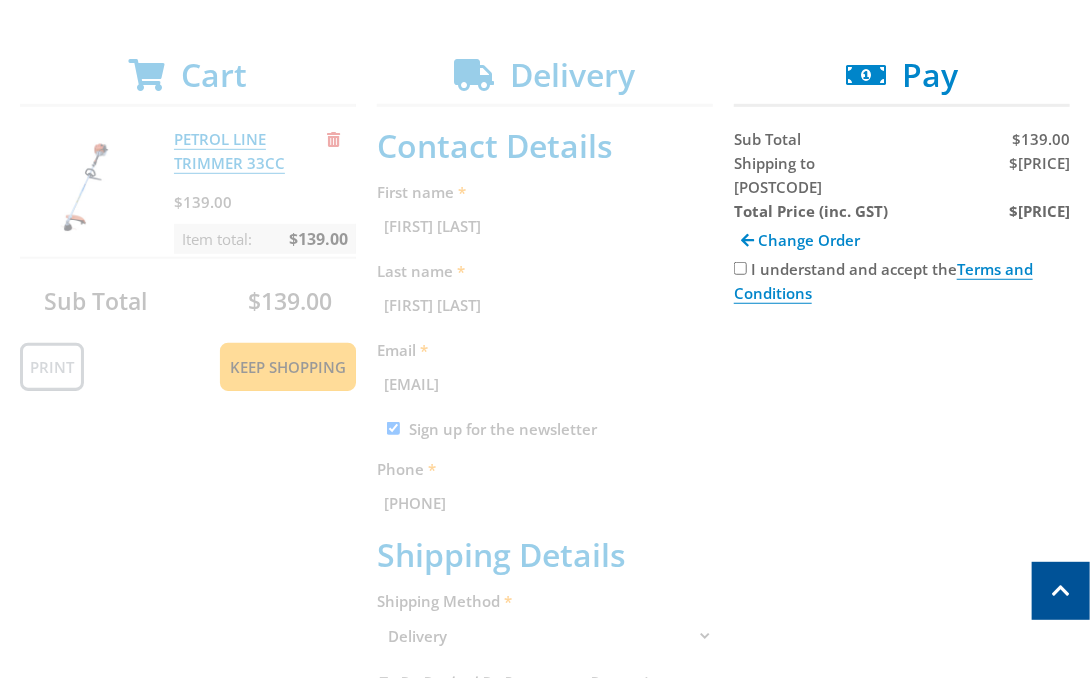 click on "$[PRICE]" at bounding box center [1039, 211] 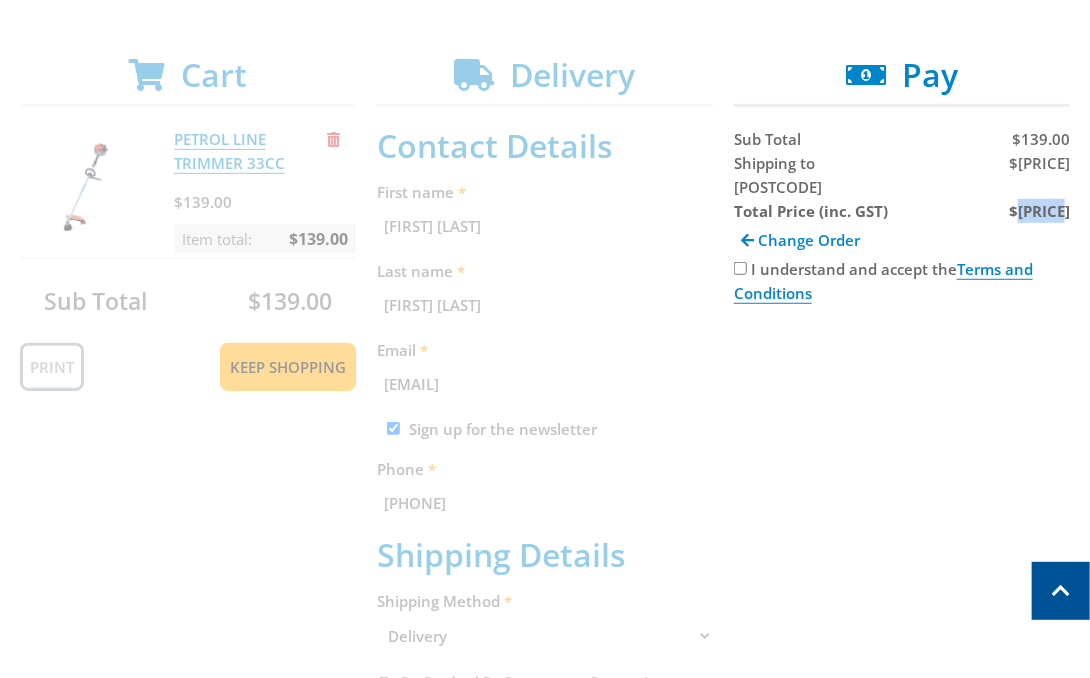 click on "$[PRICE]" at bounding box center (1039, 211) 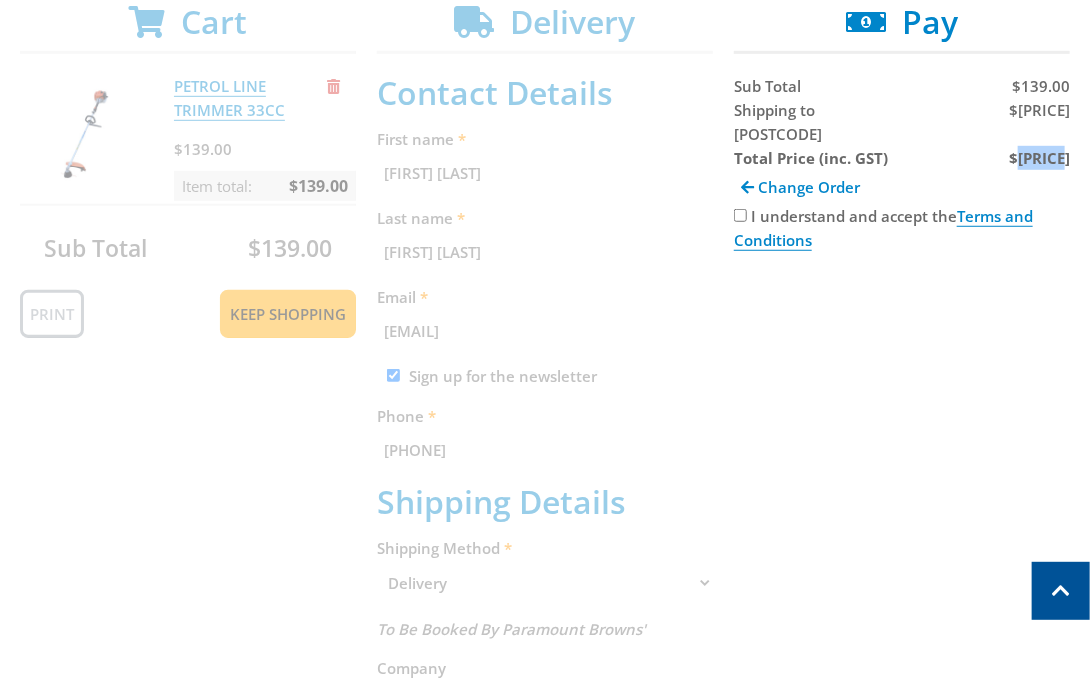 scroll, scrollTop: 404, scrollLeft: 0, axis: vertical 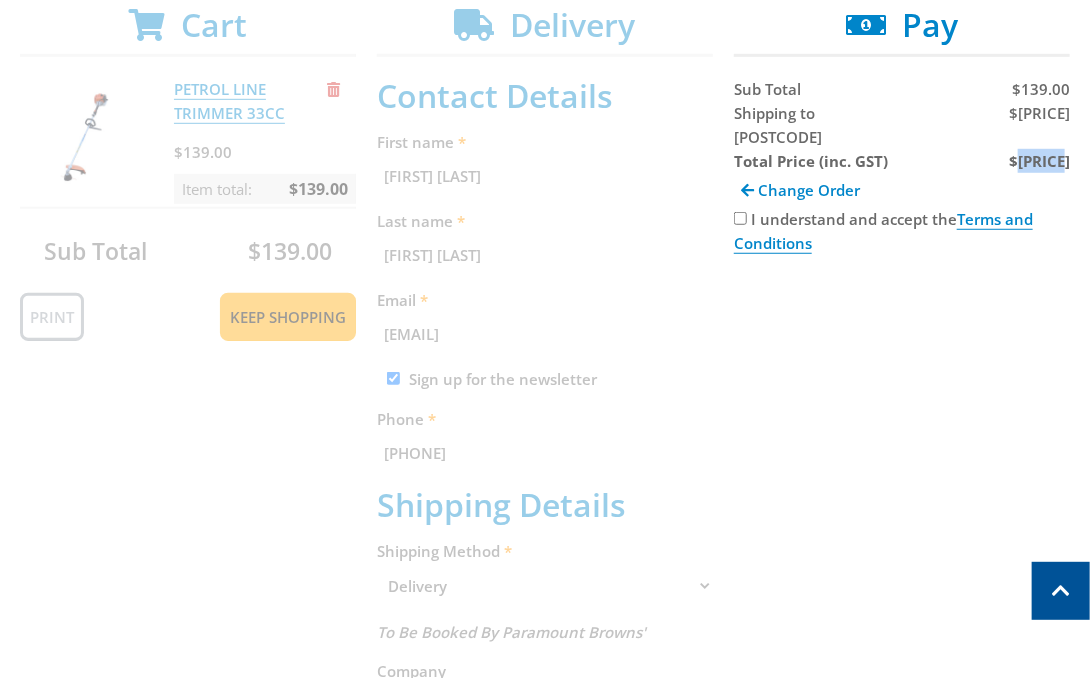 drag, startPoint x: 737, startPoint y: 193, endPoint x: 827, endPoint y: 342, distance: 174.07182 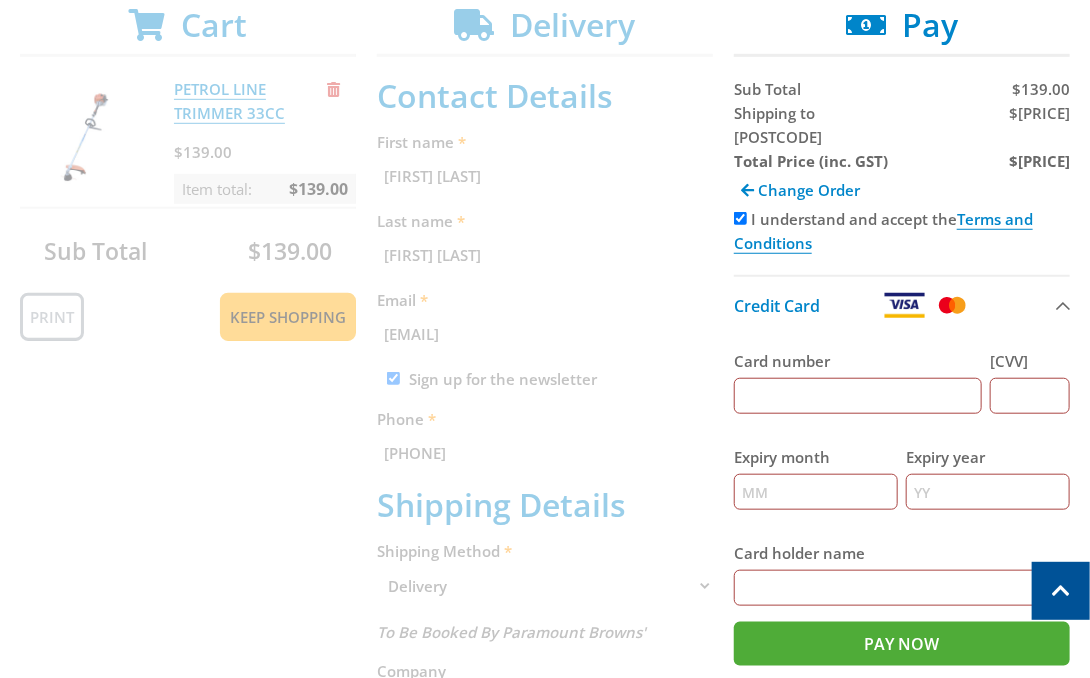 click on "Card number" at bounding box center (858, 396) 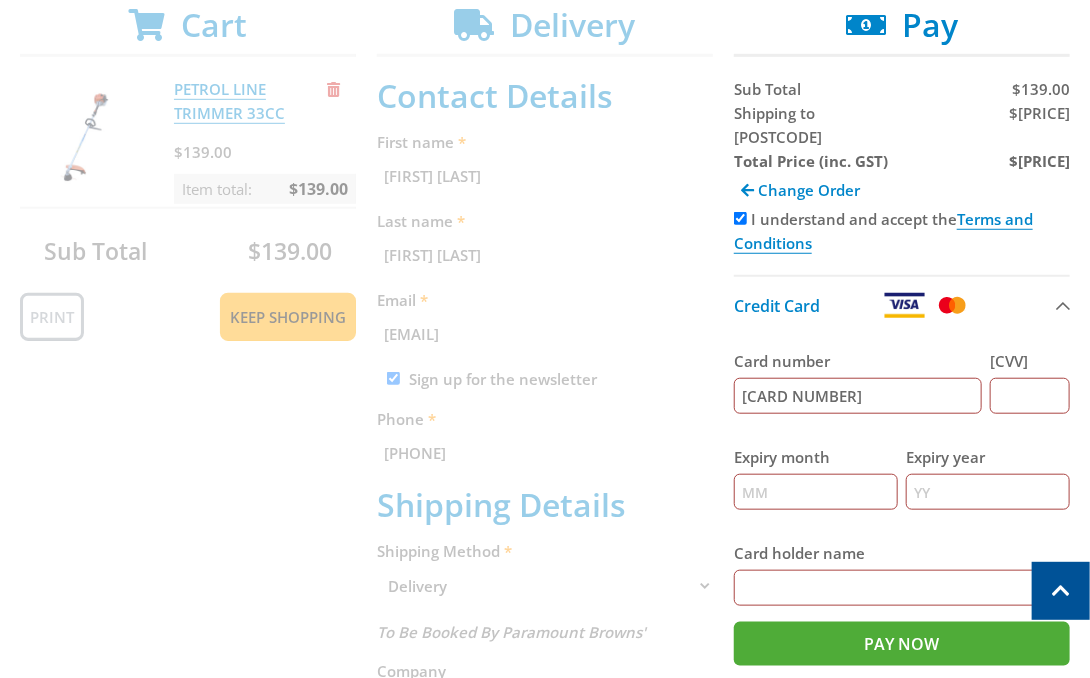 type on "[NUMBER]" 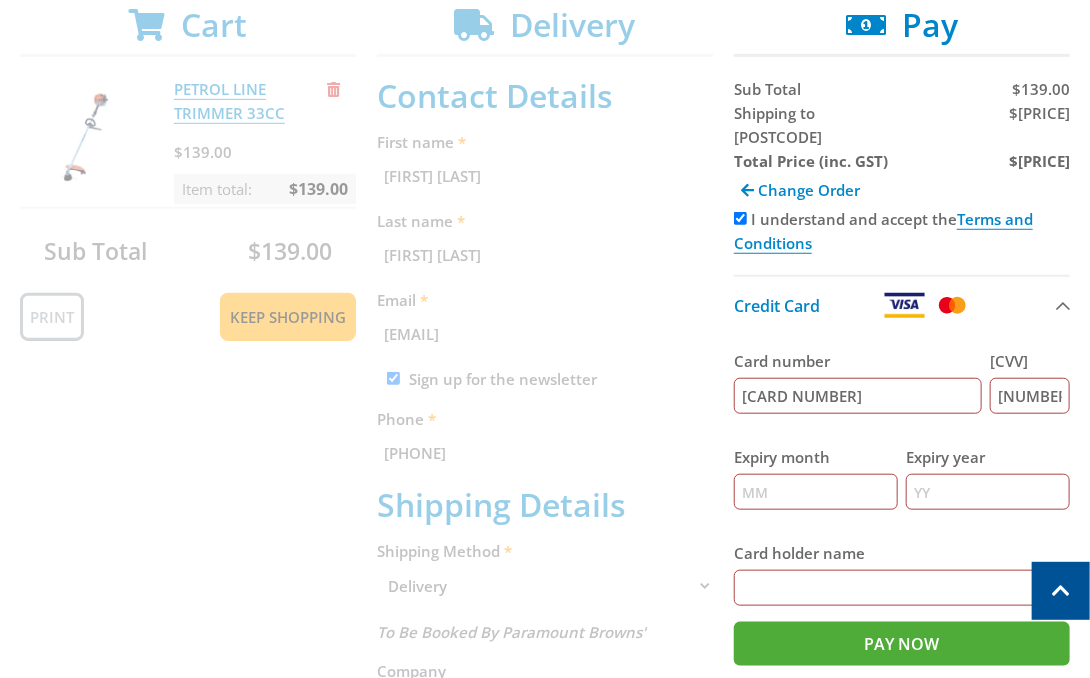 type on "12" 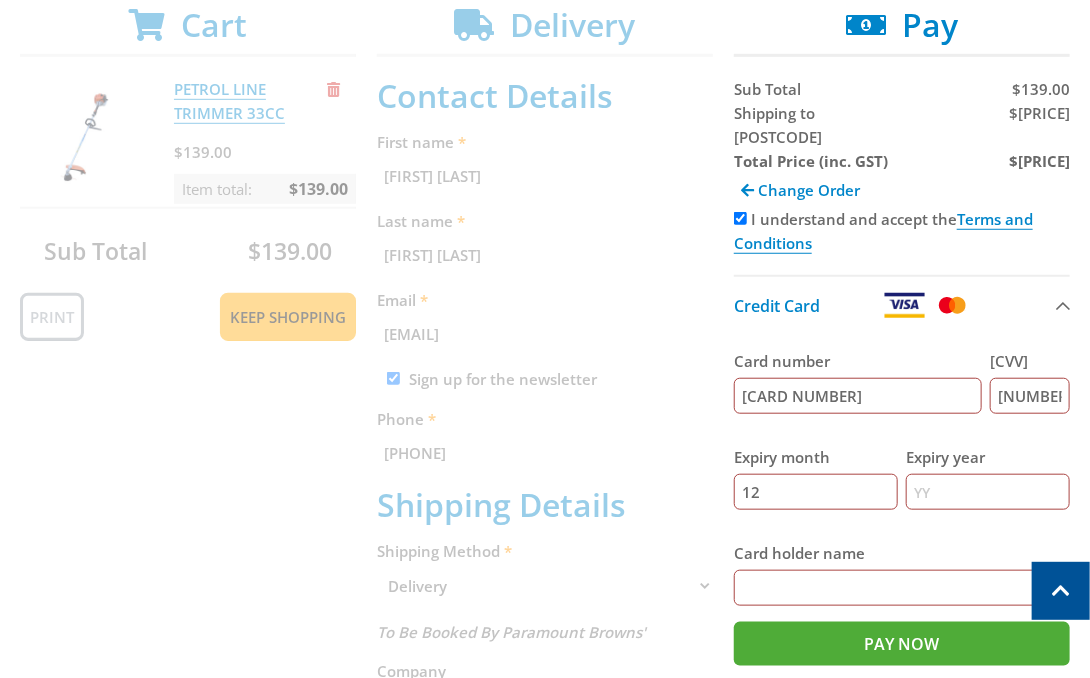 type on "[YEAR]" 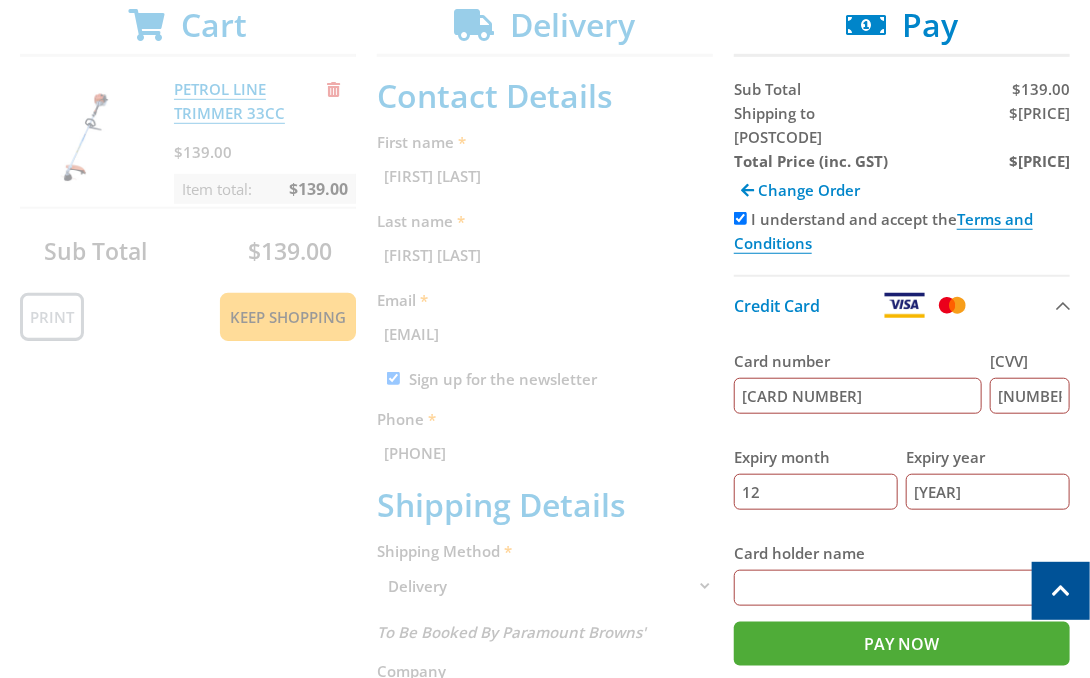type on "[FIRST] [LAST]" 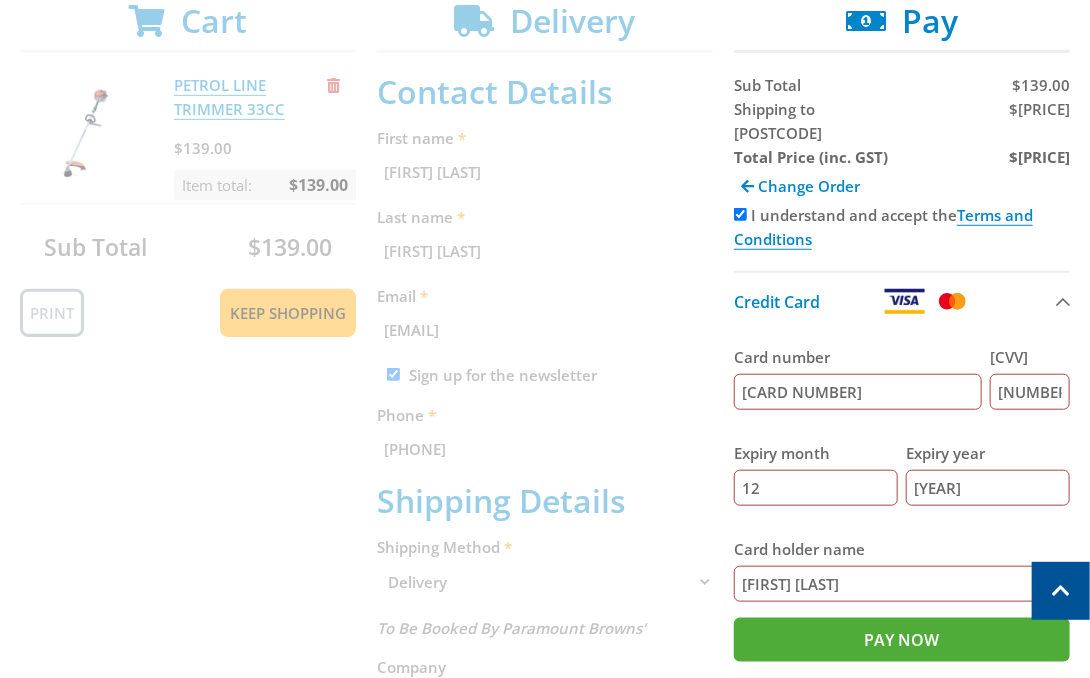 scroll, scrollTop: 668, scrollLeft: 0, axis: vertical 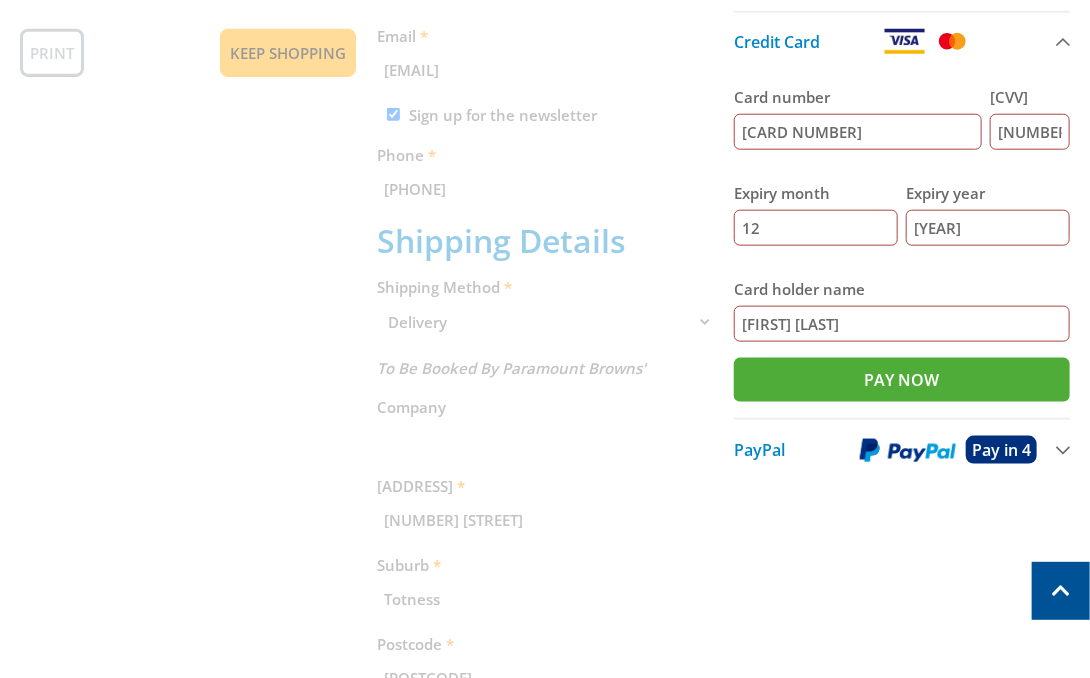 click on "Cart
PETROL LINE TRIMMER 33CC
$139.00
1
Item total:  $139.00
Sub Total
$139.00
Print
Keep Shopping
Delivery
Contact Details
First name
[NAME]
Last name
[NAME]
Email
[EMAIL]
Sign up for the newsletter
Phone
[PHONE]
Shipping Details
Shipping Method
Pickup from [LOCATION]
Delivery
Preorder items
Your cart contains items that arent available yet
(Select an option)
Pickup Available Stock" at bounding box center [545, 370] 